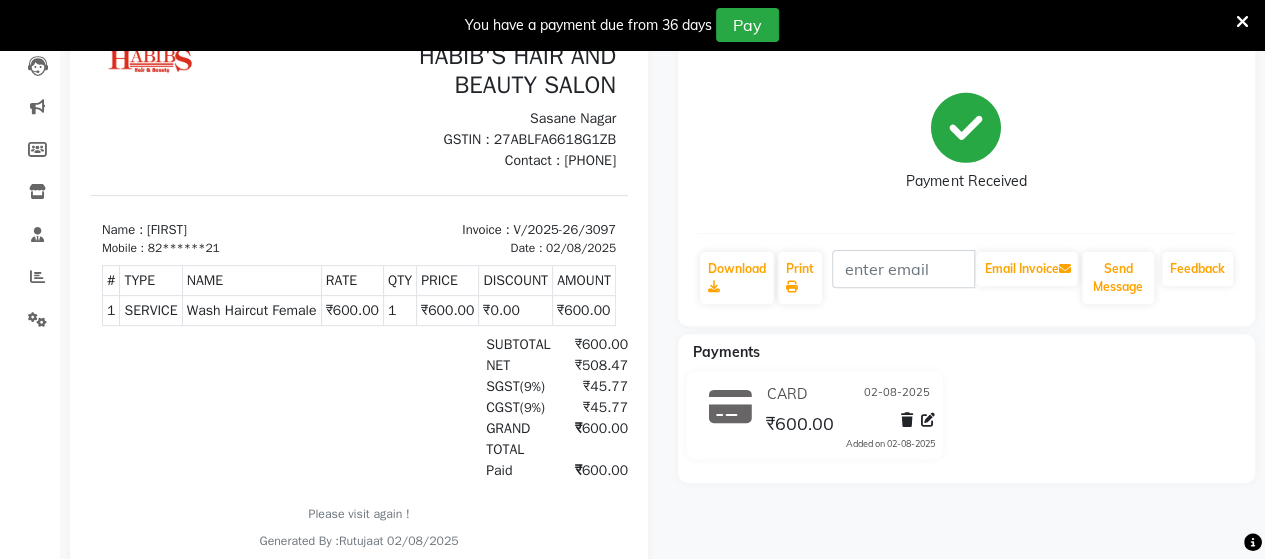scroll, scrollTop: 0, scrollLeft: 0, axis: both 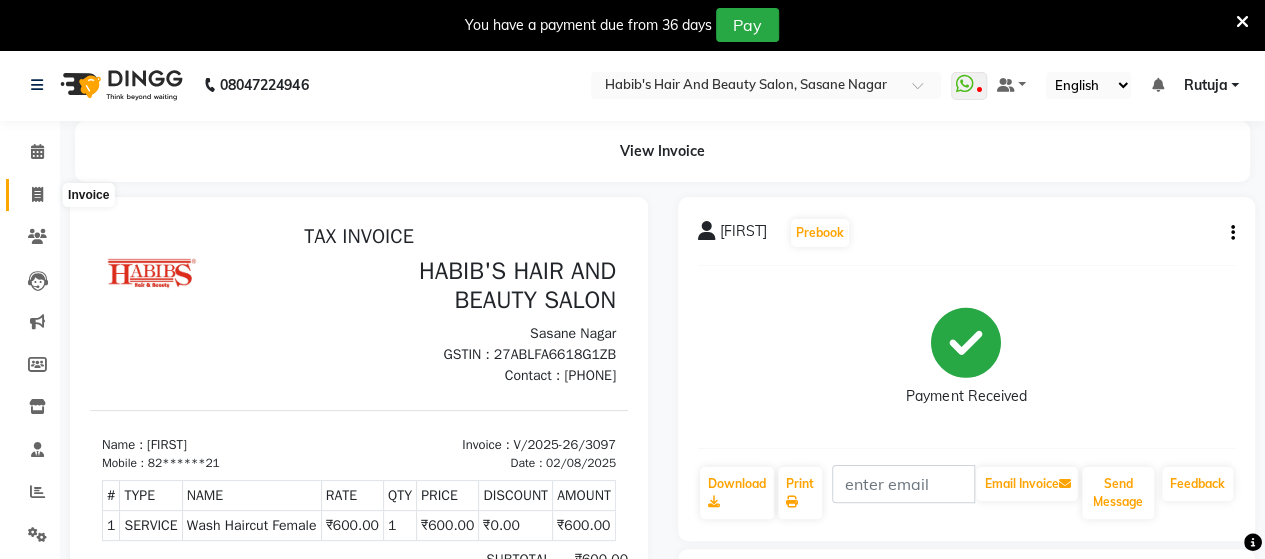 click 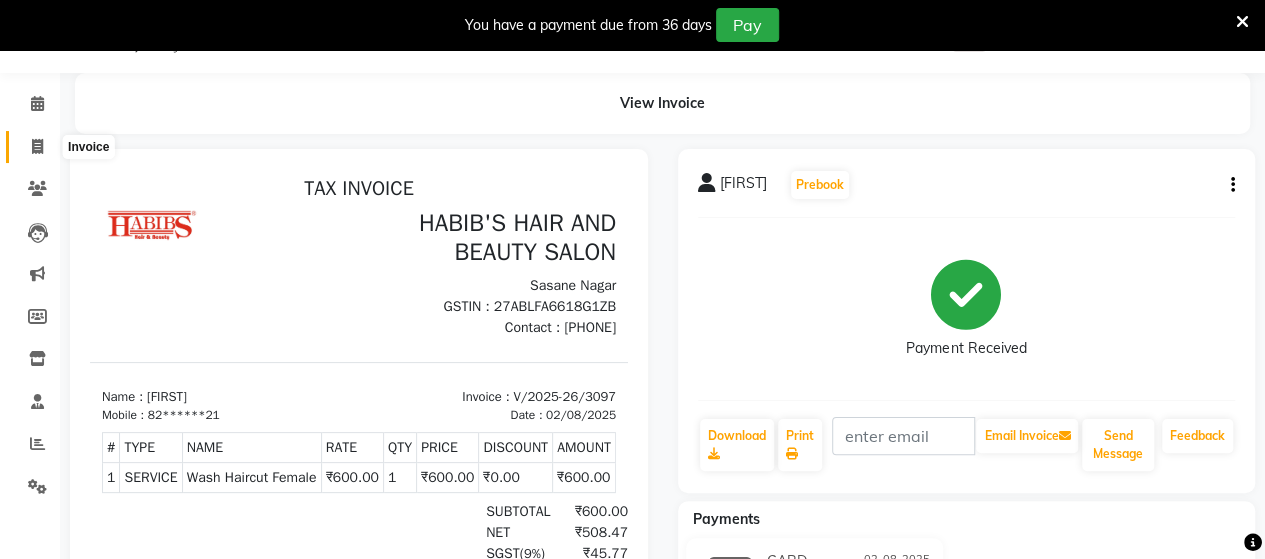 select on "service" 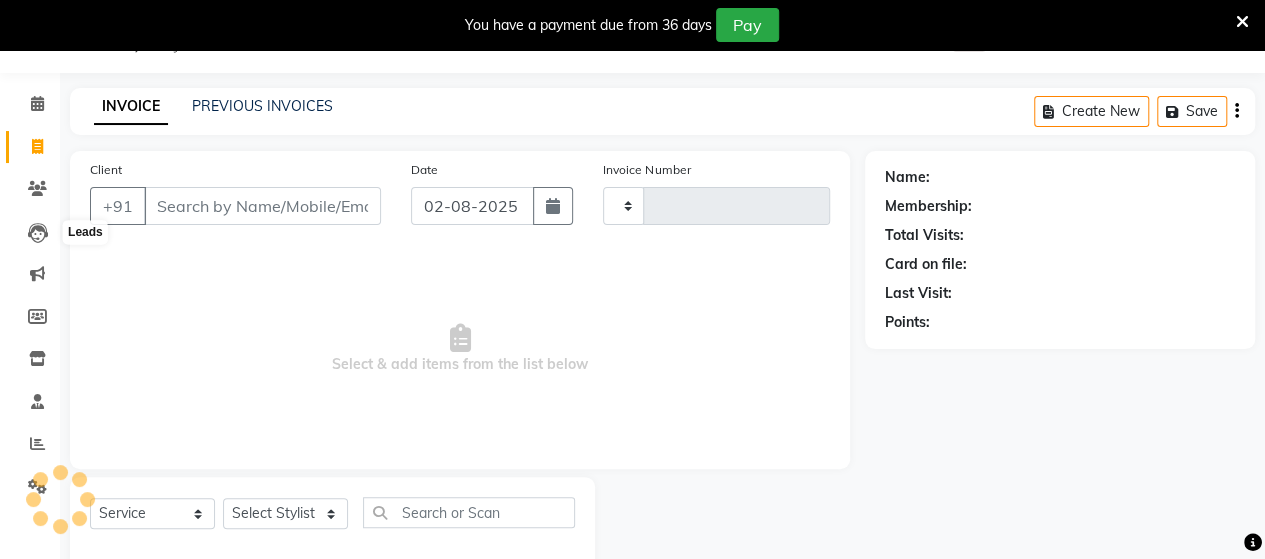 scroll, scrollTop: 90, scrollLeft: 0, axis: vertical 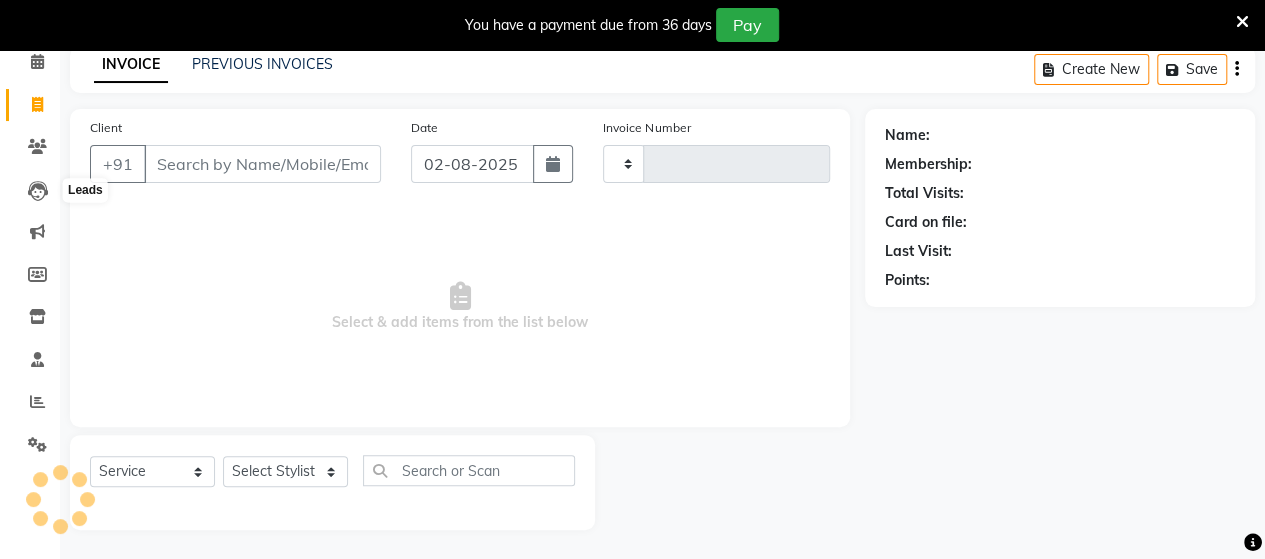 type on "3115" 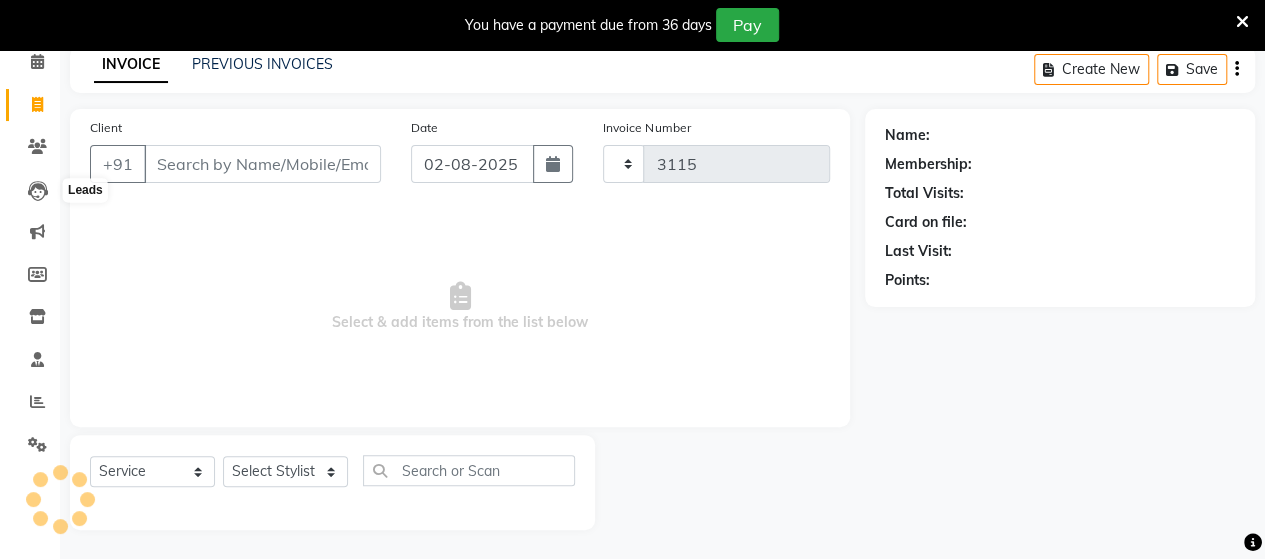 select on "6429" 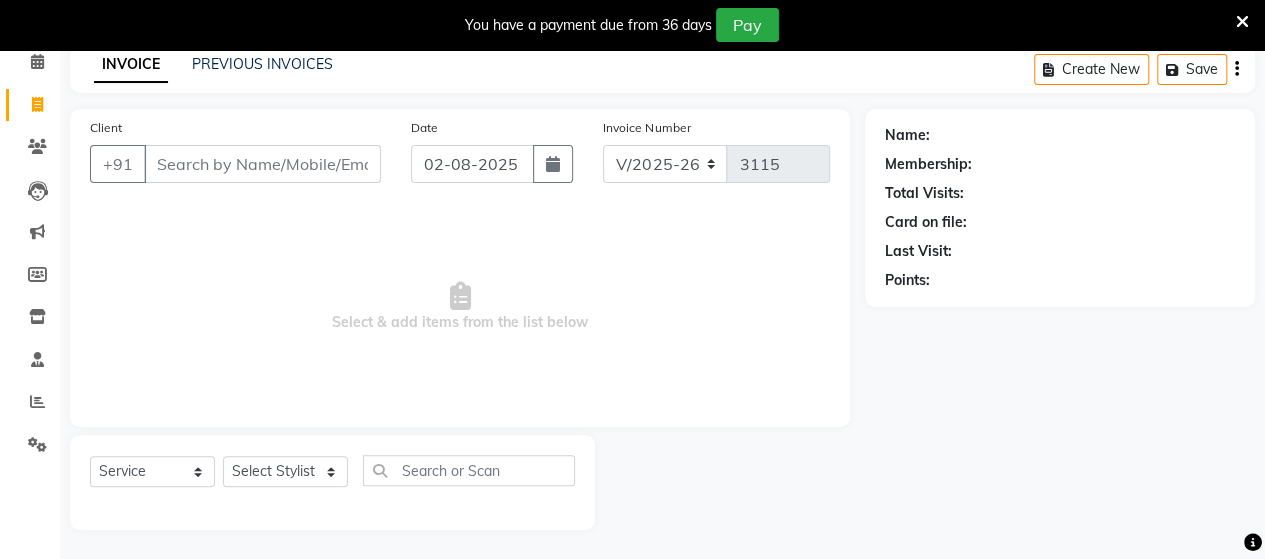 click on "Client" at bounding box center [262, 164] 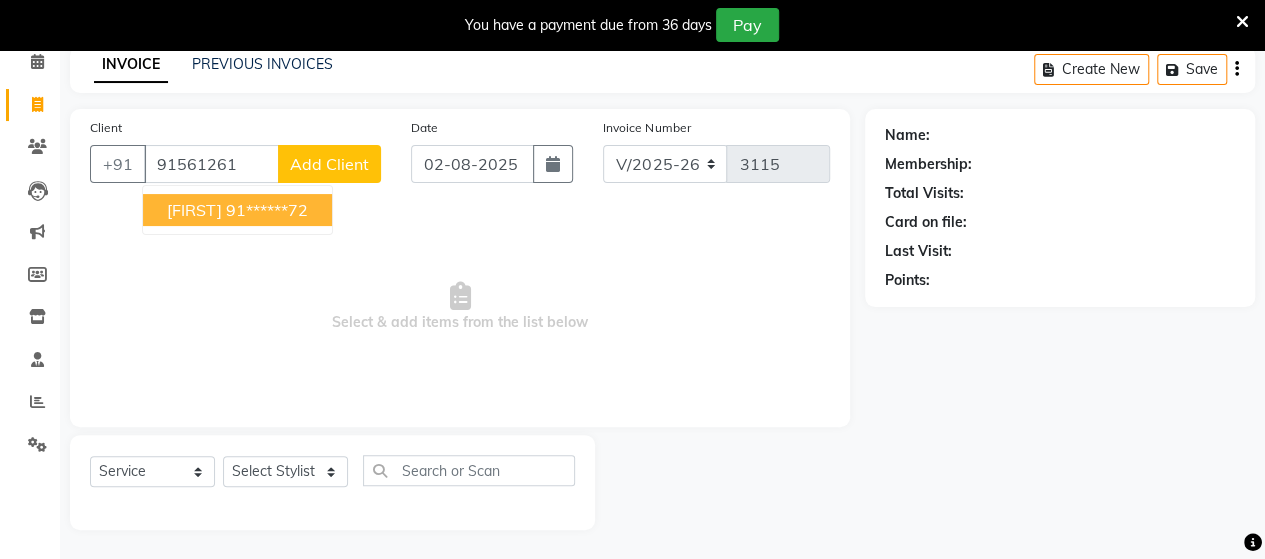 click on "91******72" at bounding box center (267, 210) 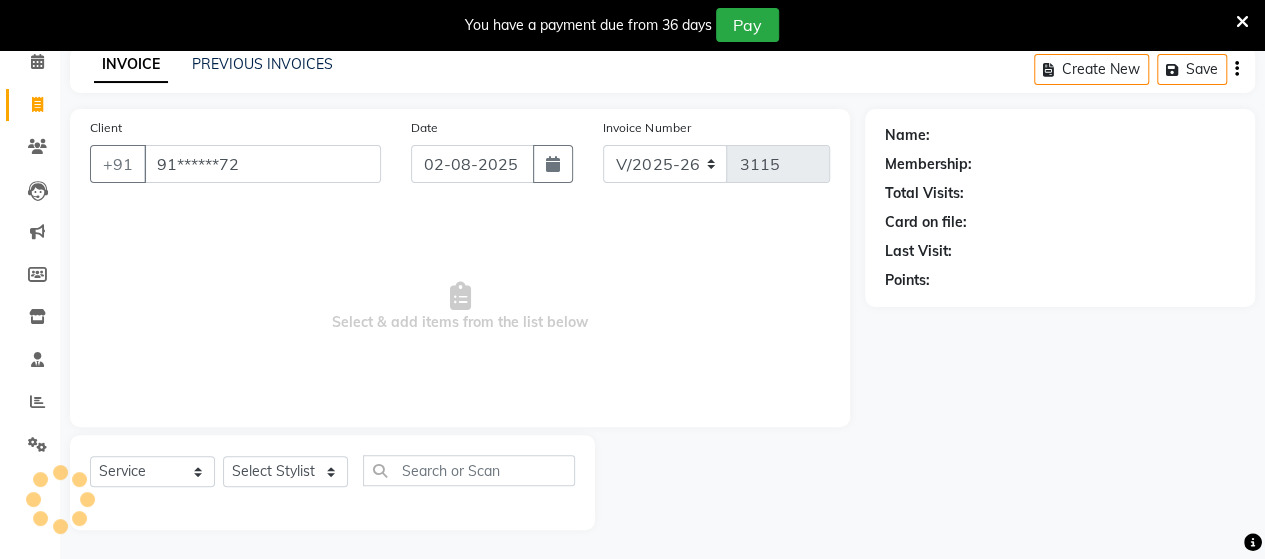 type on "91******72" 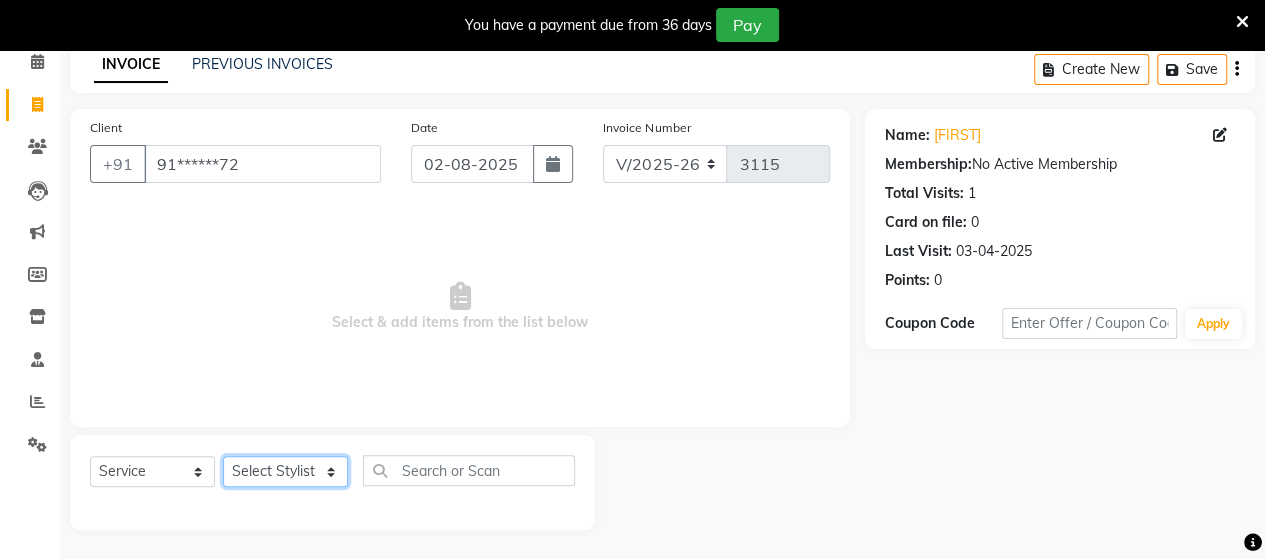 click on "Select Stylist Admin Datta  Jyoti  Krushna  Pratik  RAVI Rohit Rutuja" 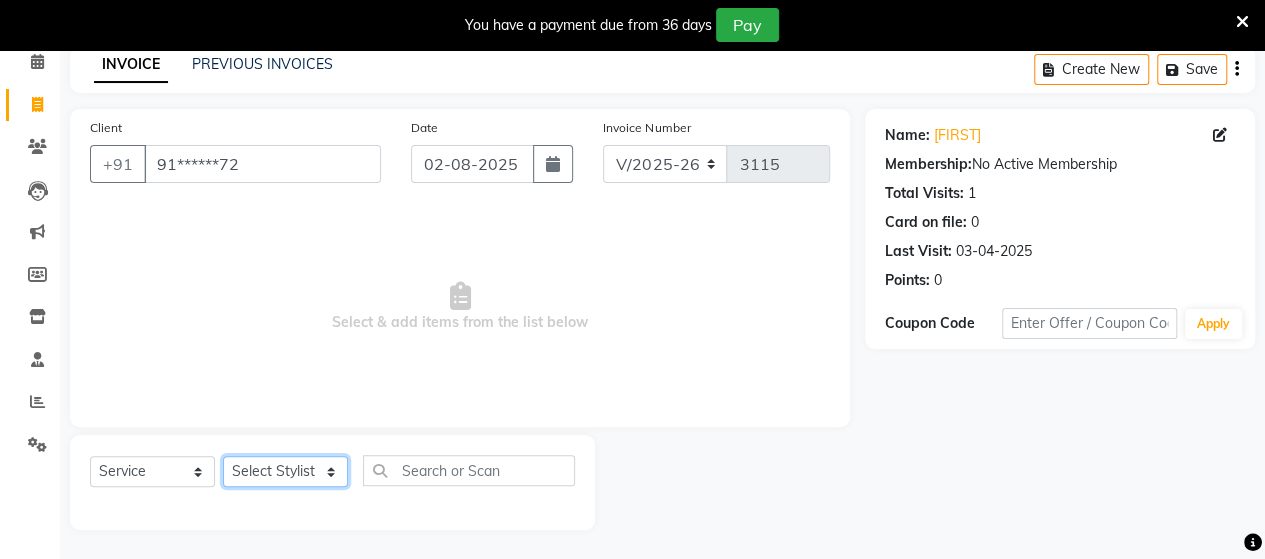 select on "58673" 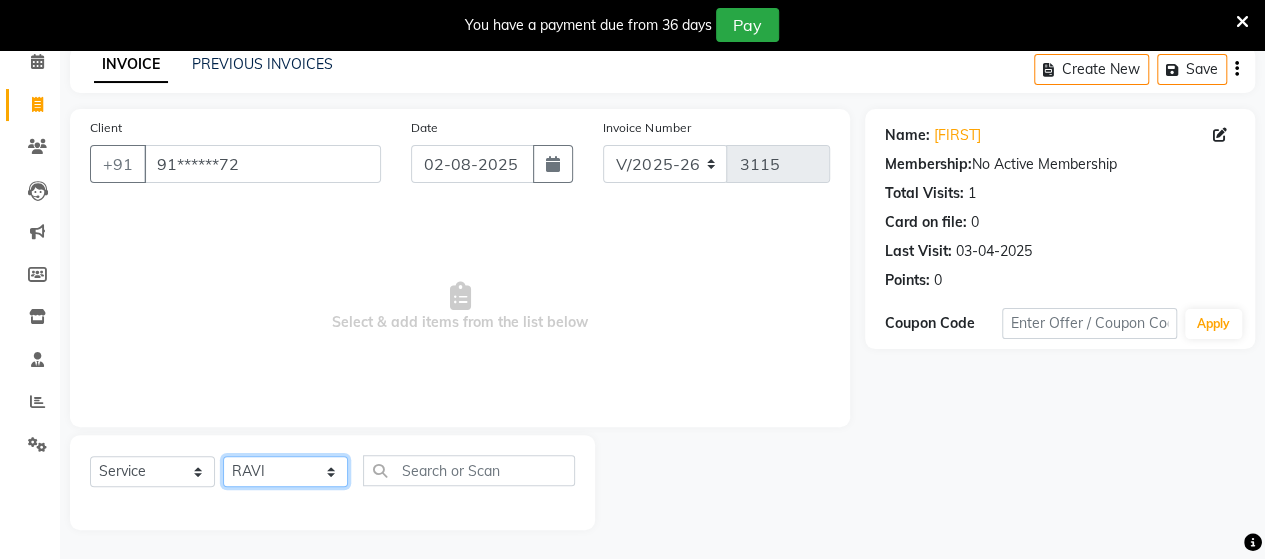 click on "Select Stylist Admin Datta  Jyoti  Krushna  Pratik  RAVI Rohit Rutuja" 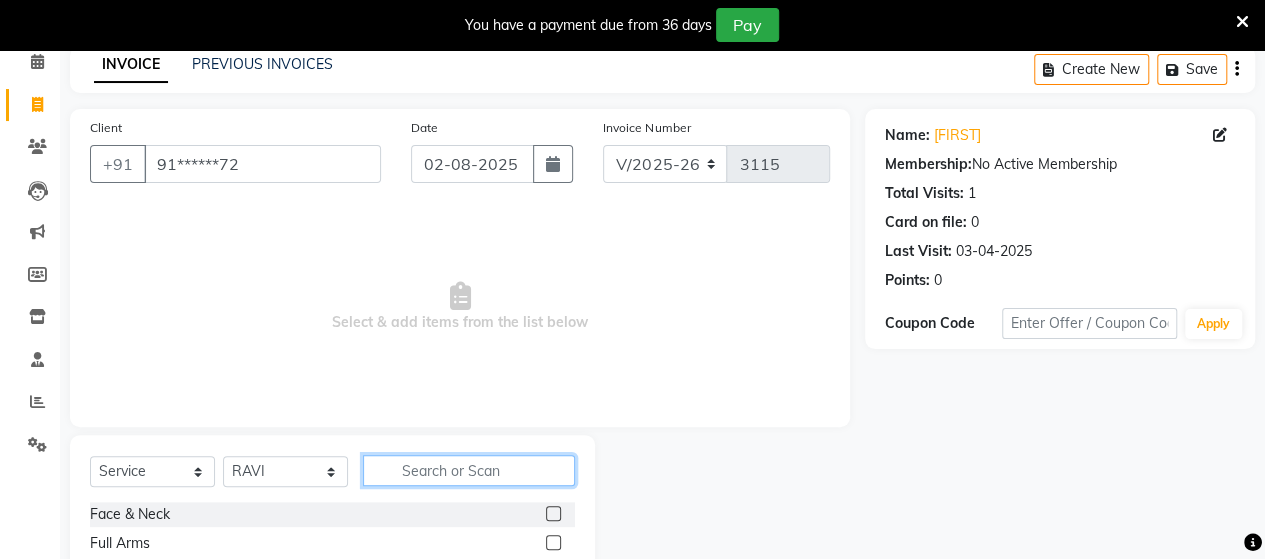 click 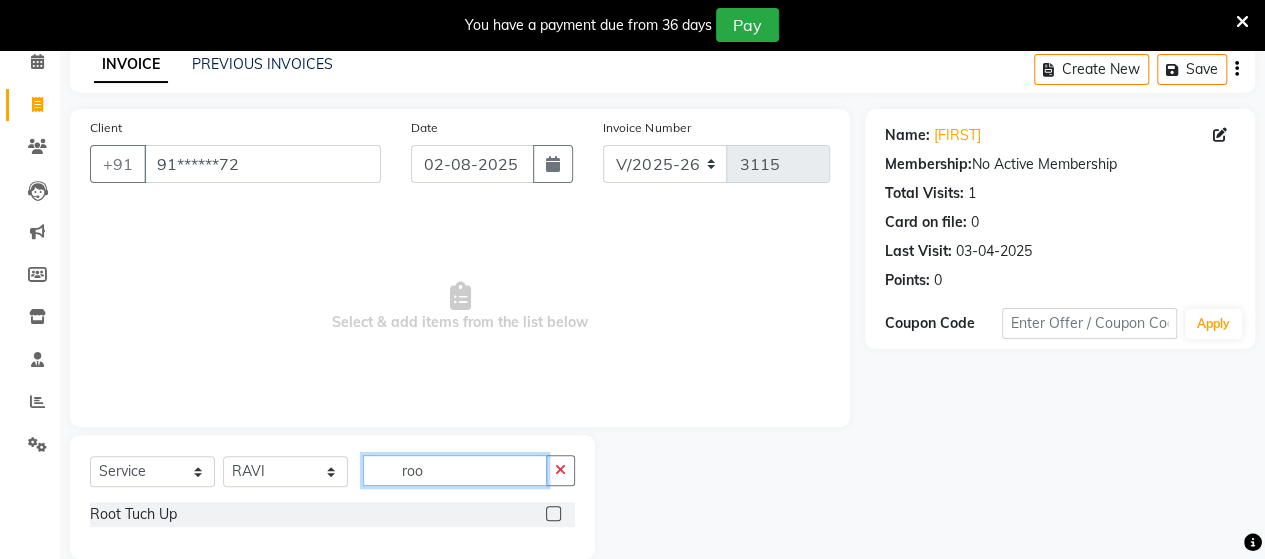 type on "roo" 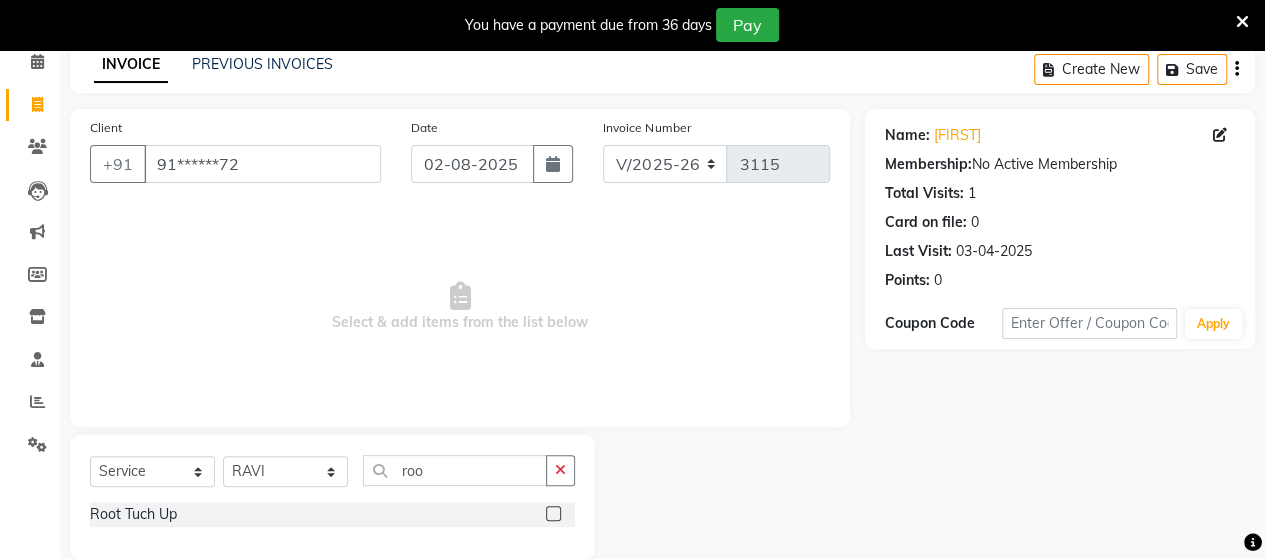 click 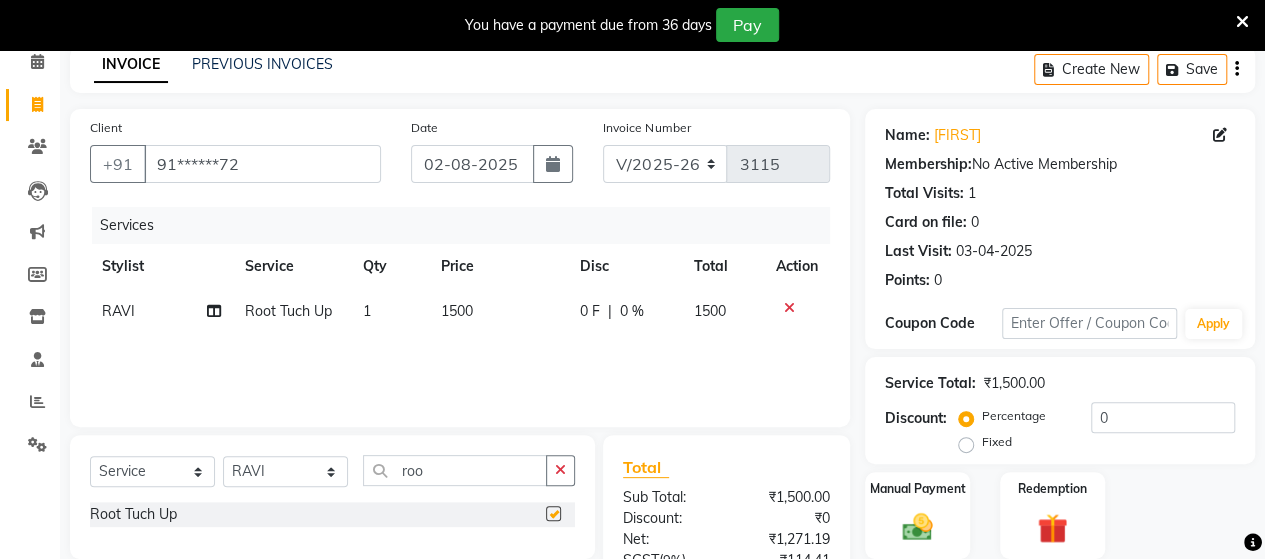 checkbox on "false" 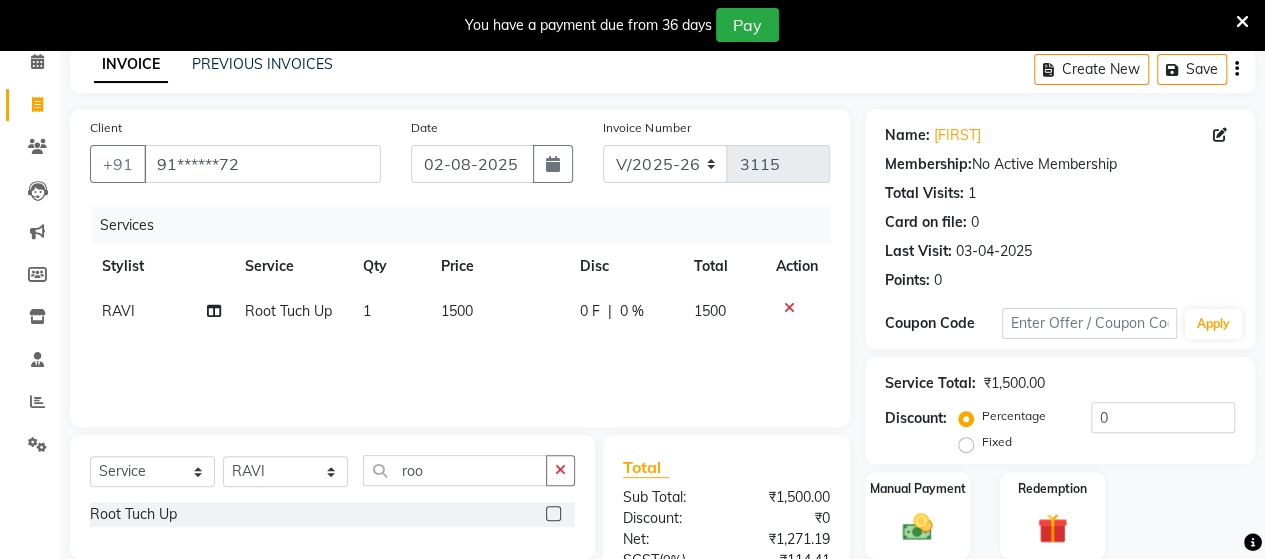 click on "1500" 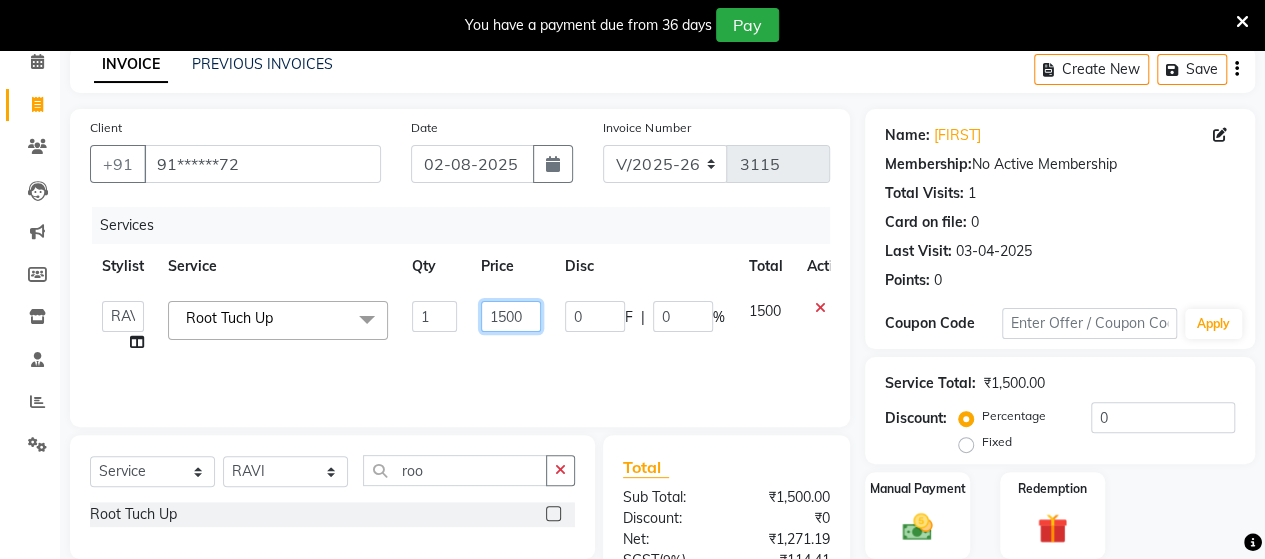 click on "1500" 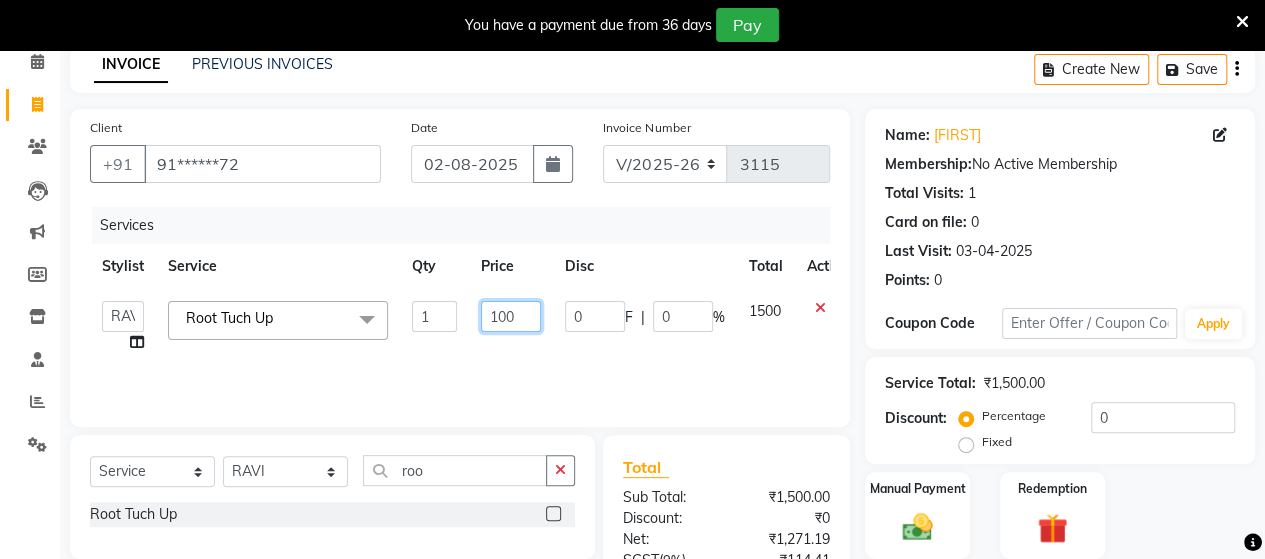 type on "1200" 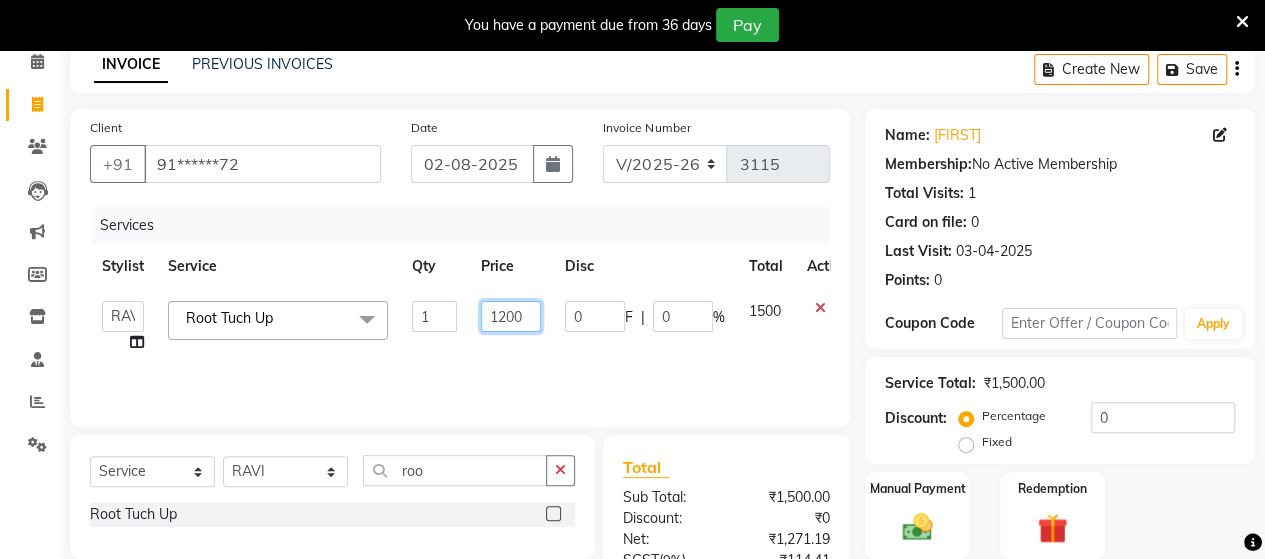 click on "1200" 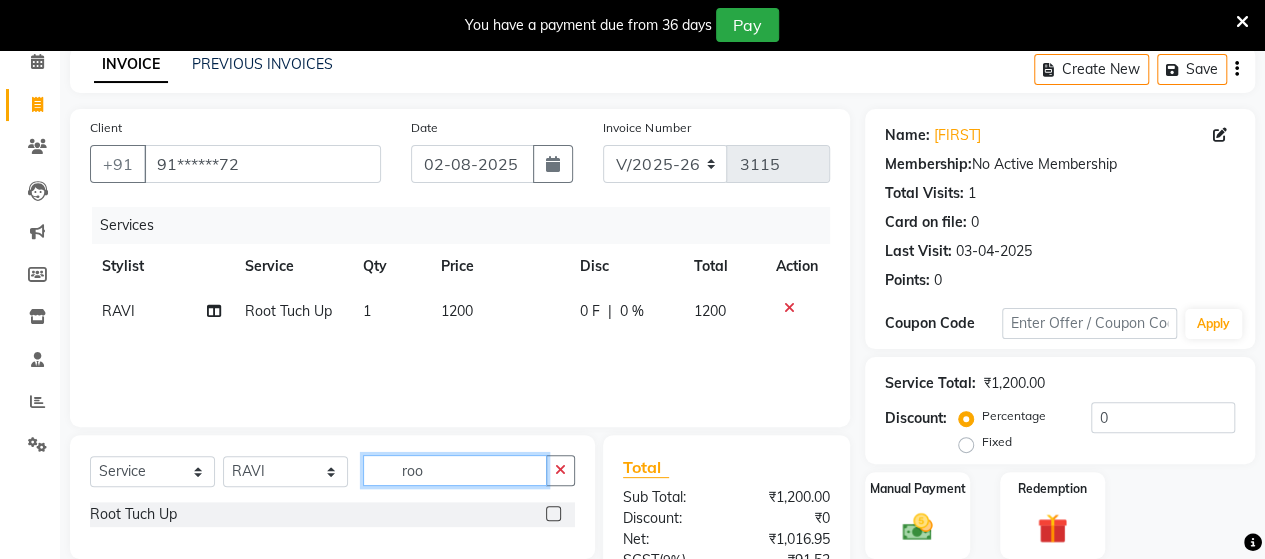 click on "roo" 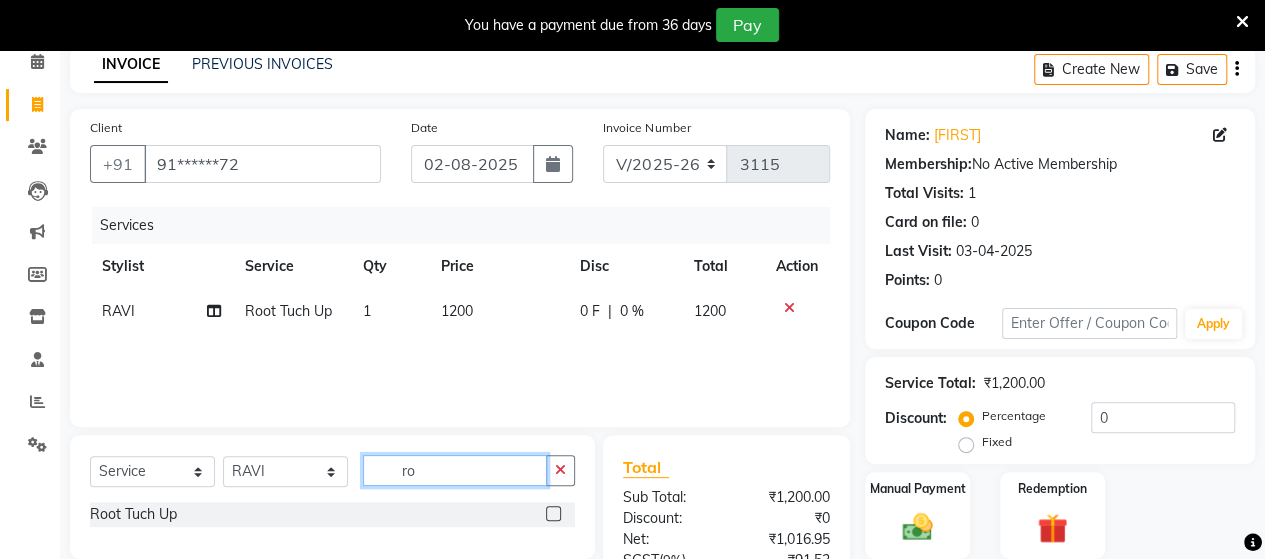 type on "r" 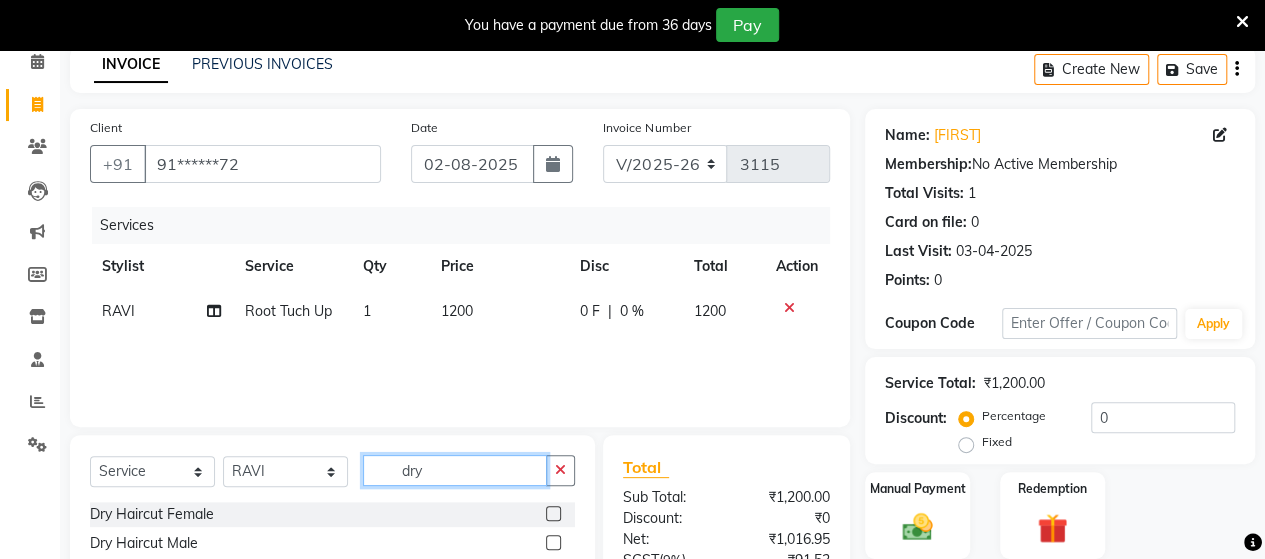 type on "dry" 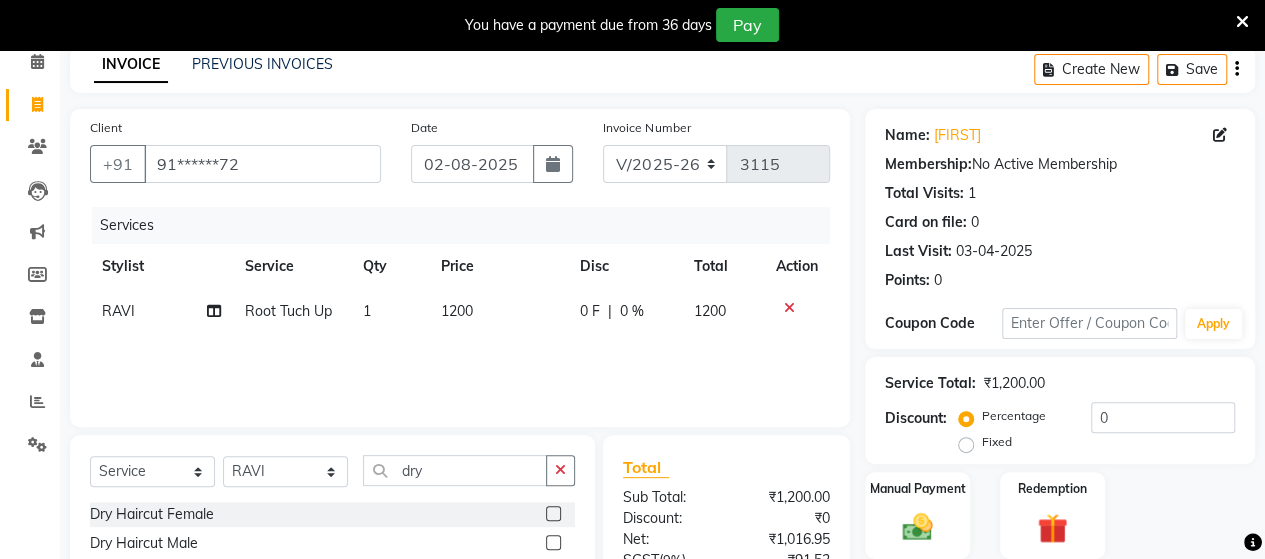 click 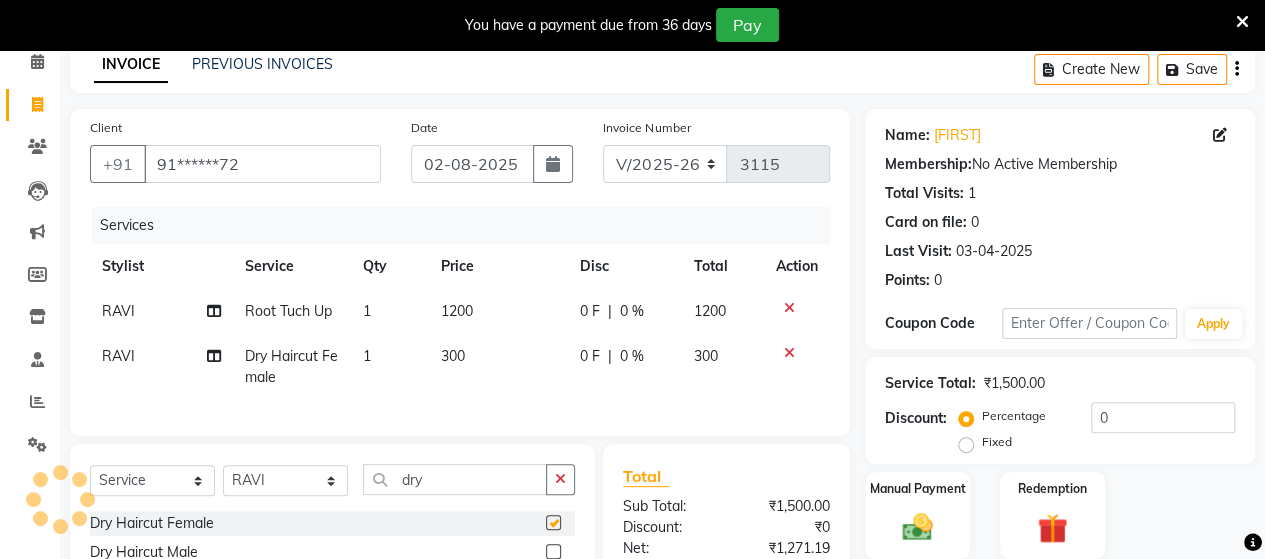 checkbox on "false" 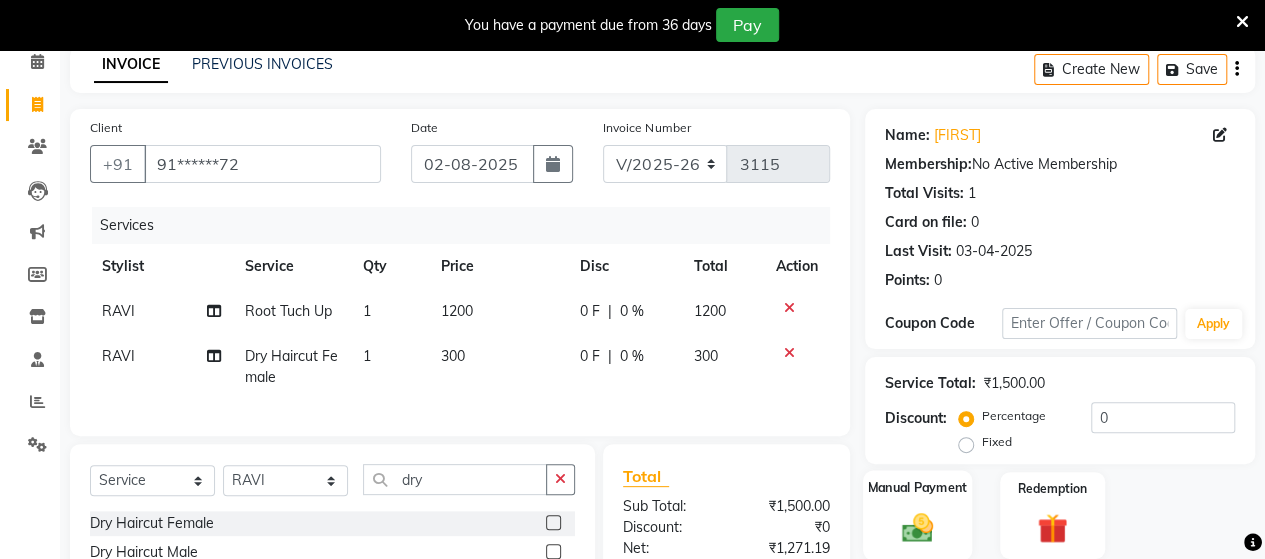 click on "Manual Payment" 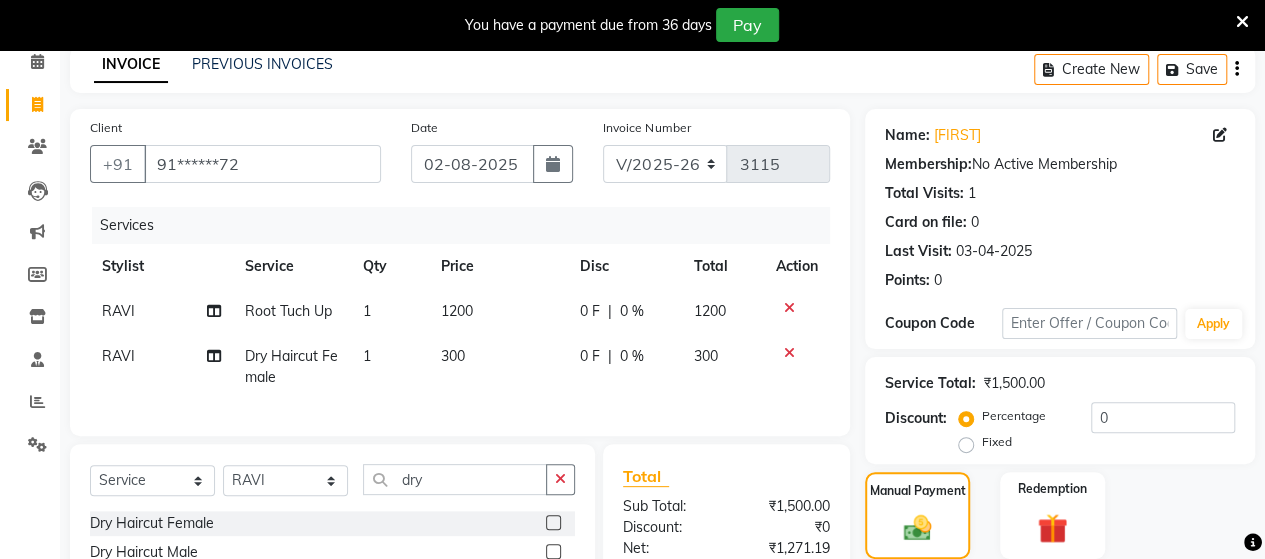 scroll, scrollTop: 312, scrollLeft: 0, axis: vertical 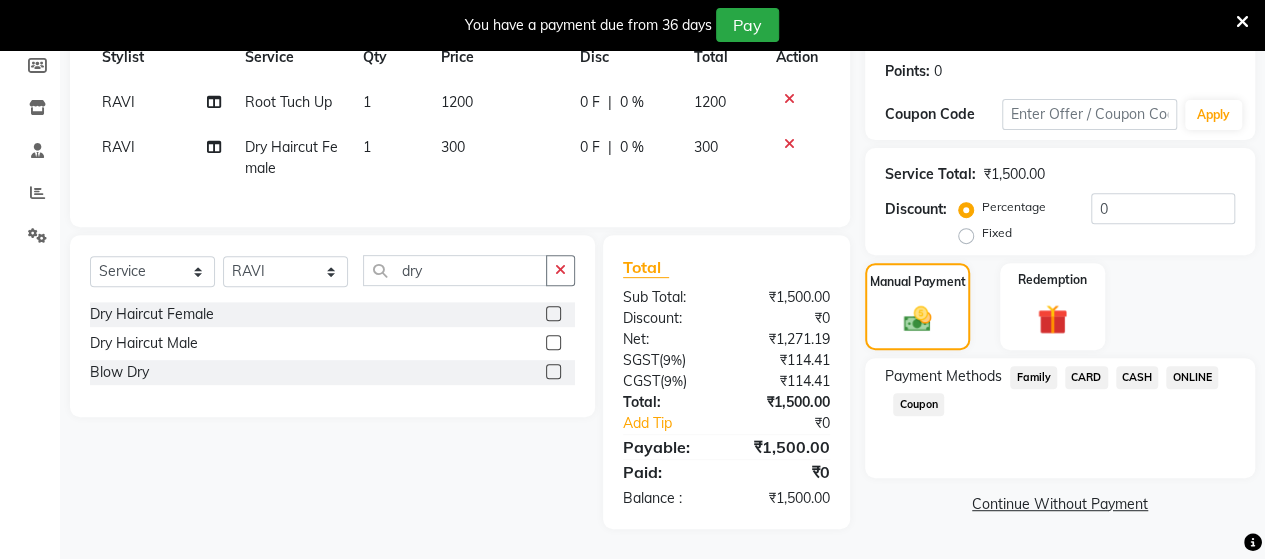click on "ONLINE" 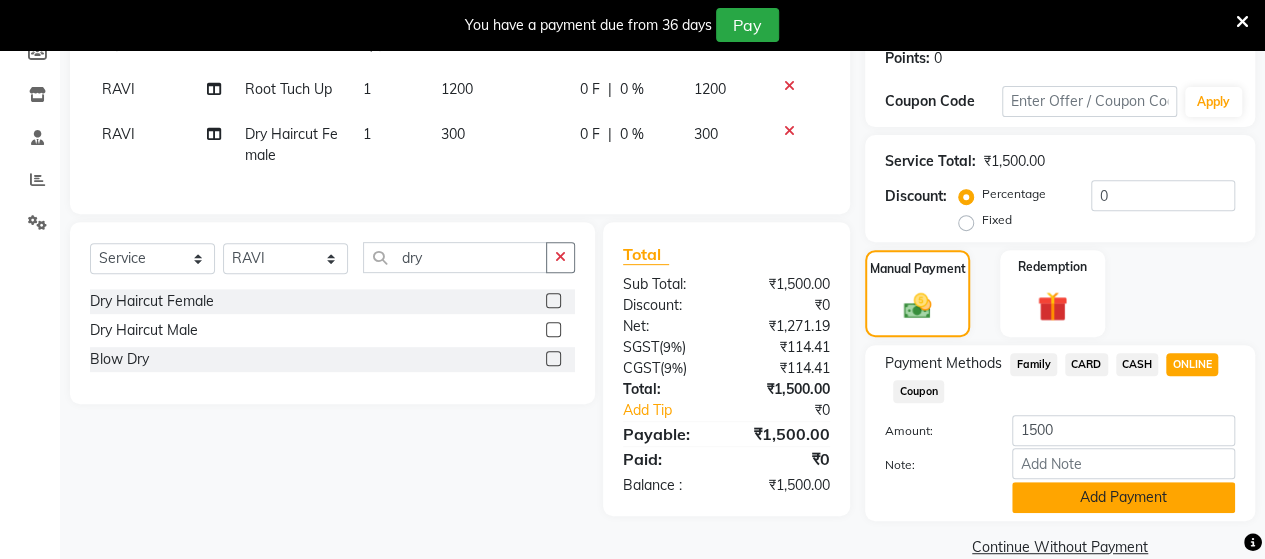 click on "Add Payment" 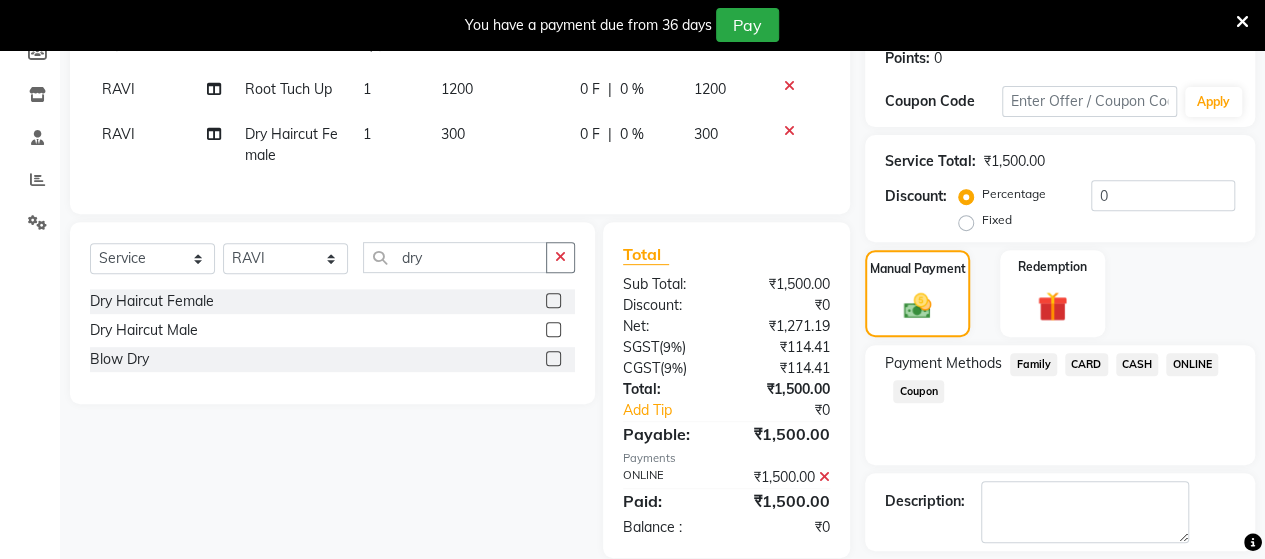 scroll, scrollTop: 400, scrollLeft: 0, axis: vertical 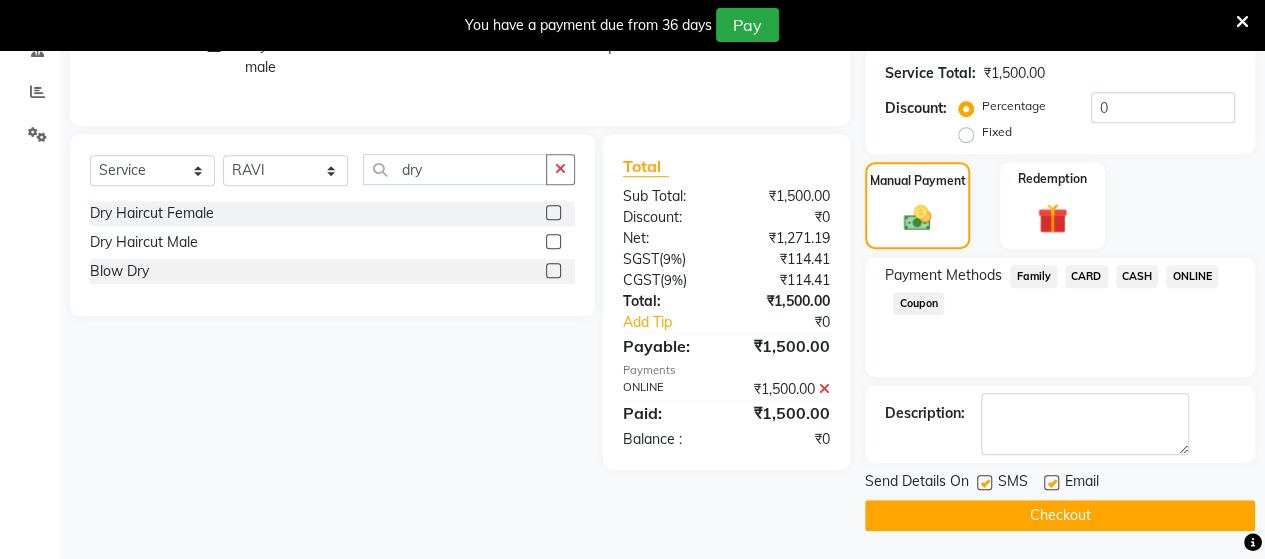 click on "Checkout" 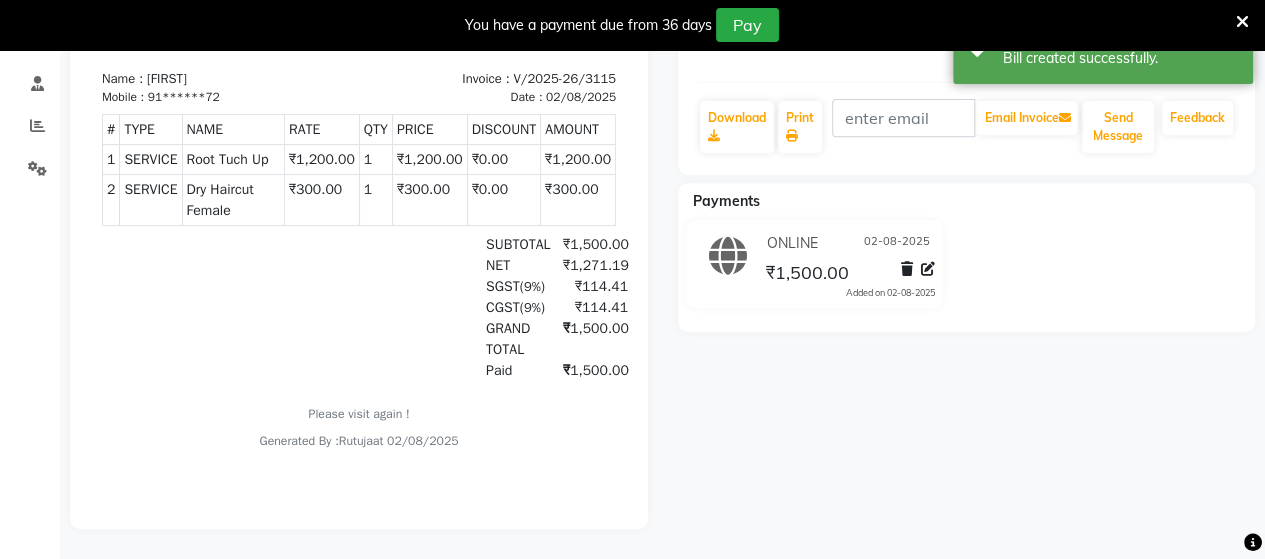 scroll, scrollTop: 0, scrollLeft: 0, axis: both 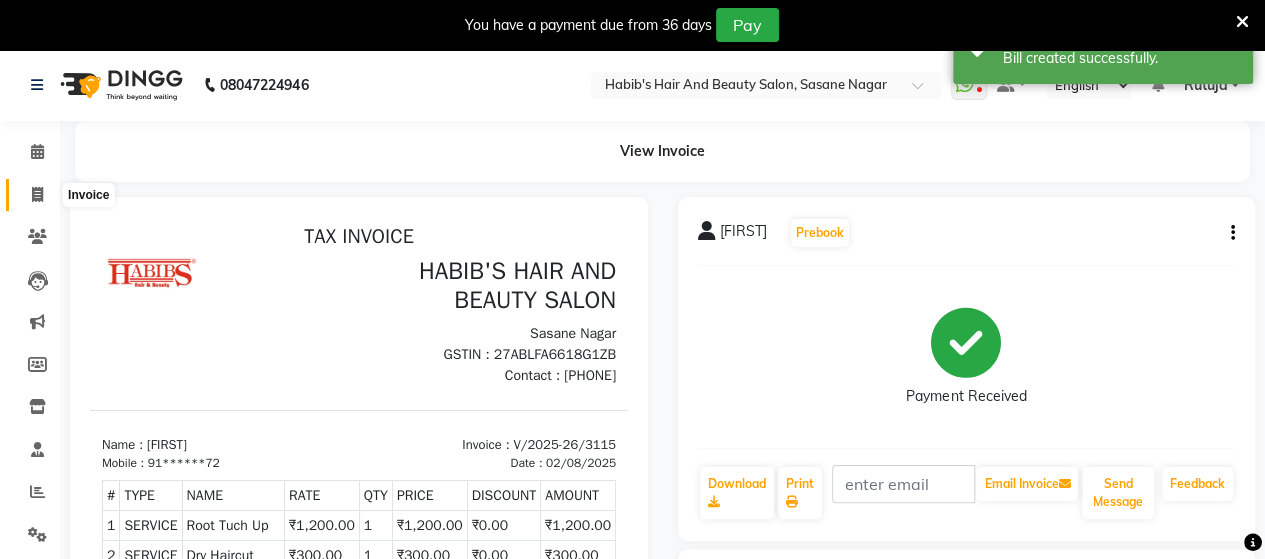 click 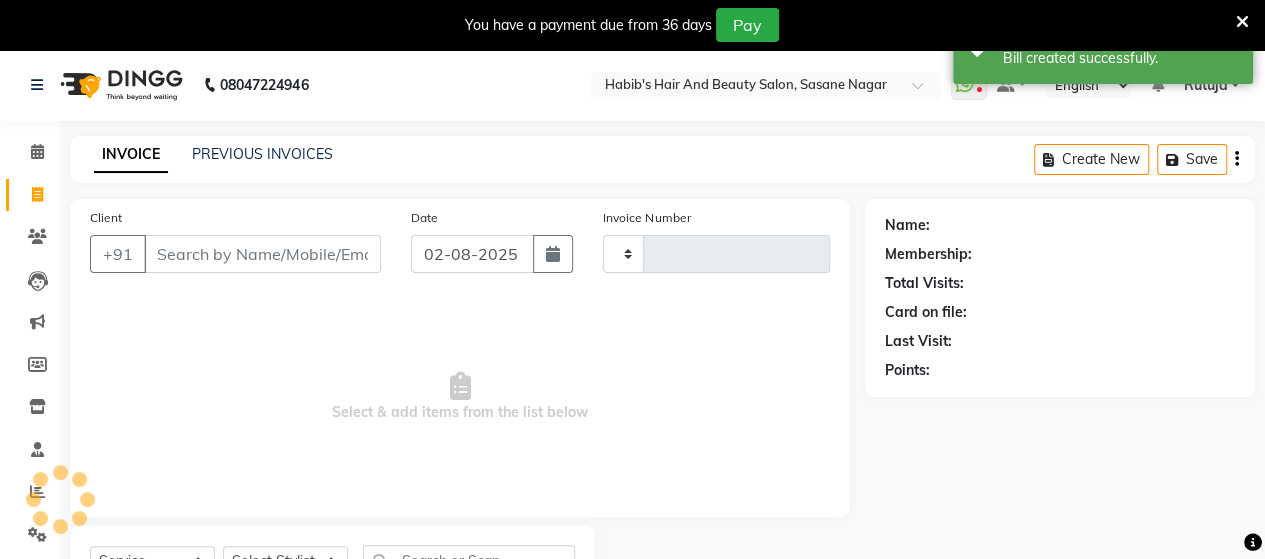 scroll, scrollTop: 90, scrollLeft: 0, axis: vertical 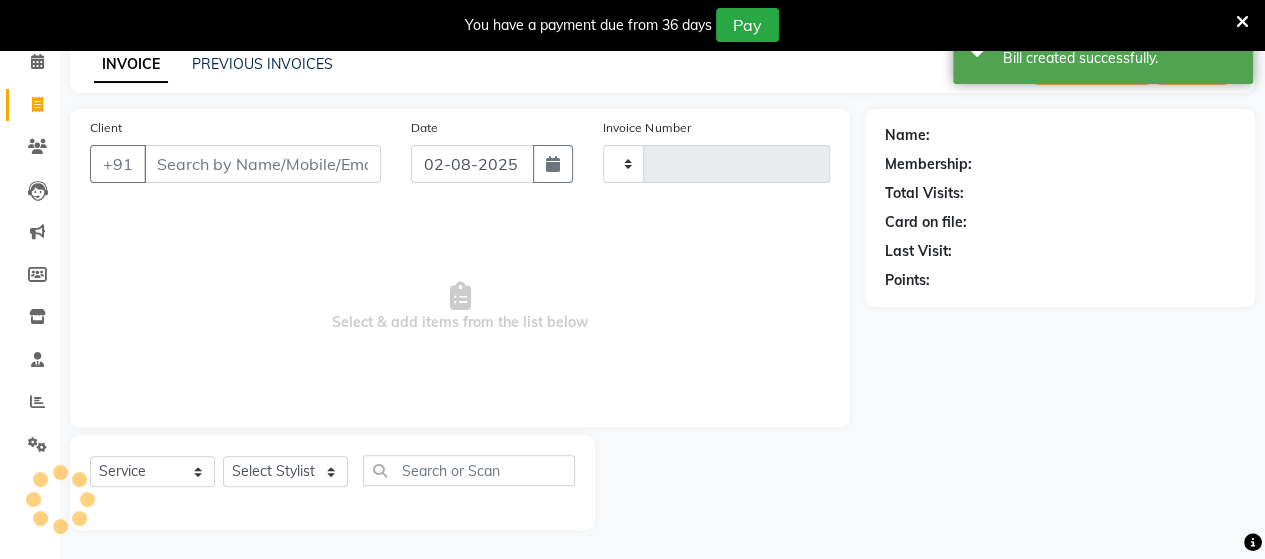 type on "3116" 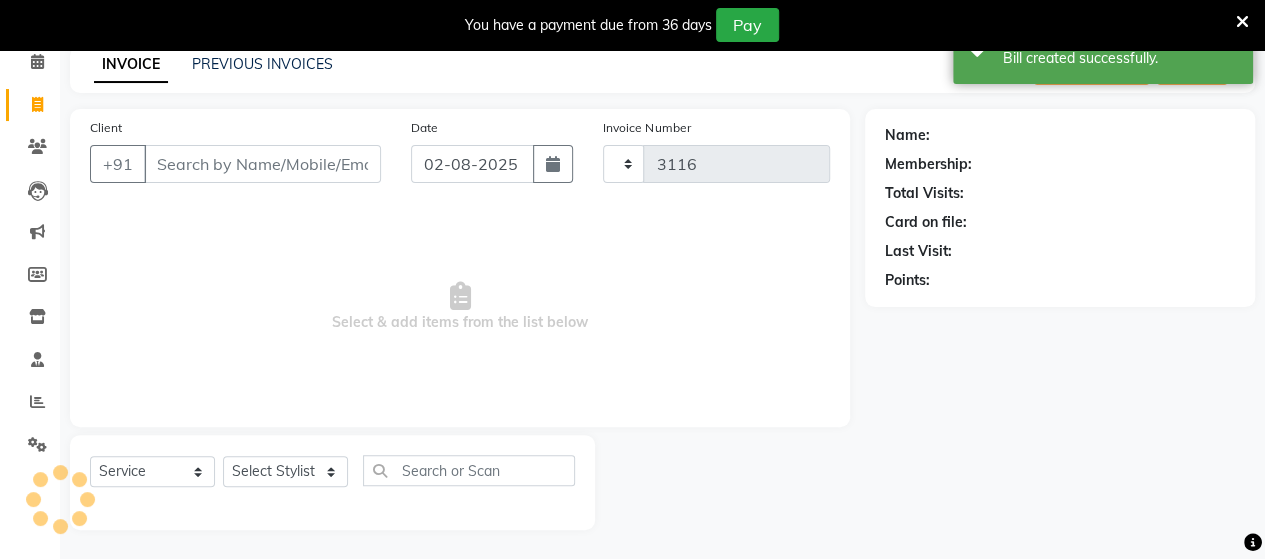 select on "6429" 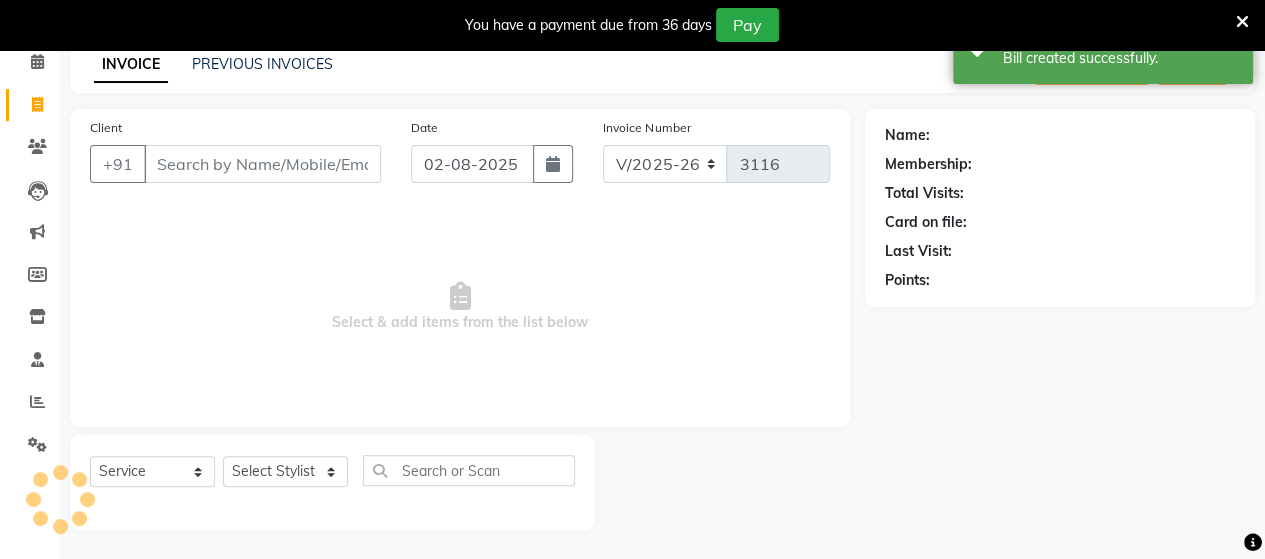 click on "Client" at bounding box center (262, 164) 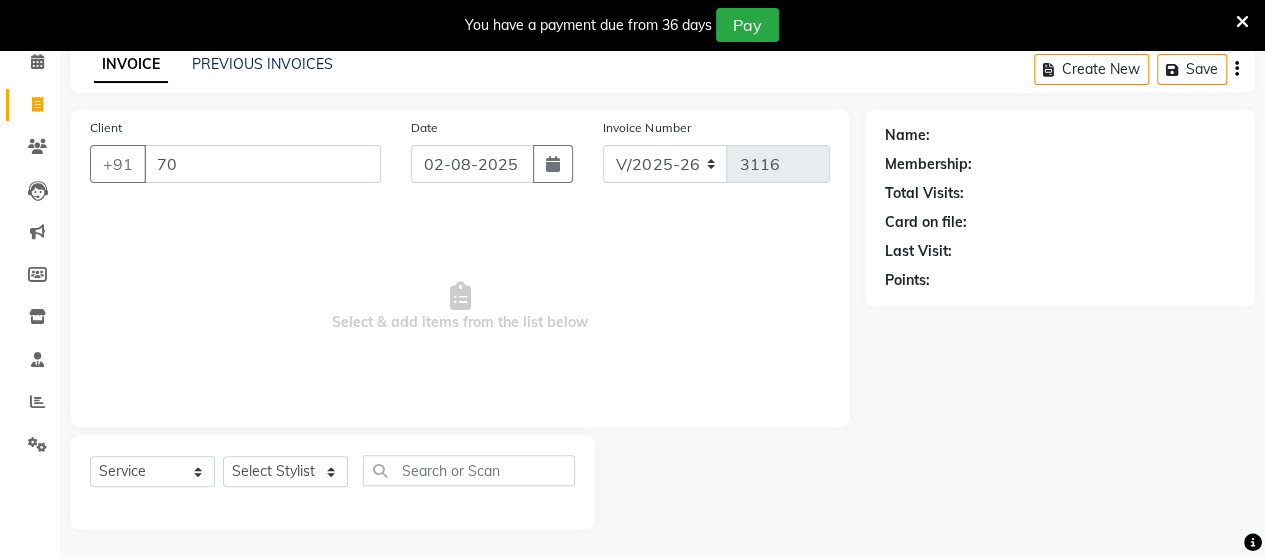 type on "7" 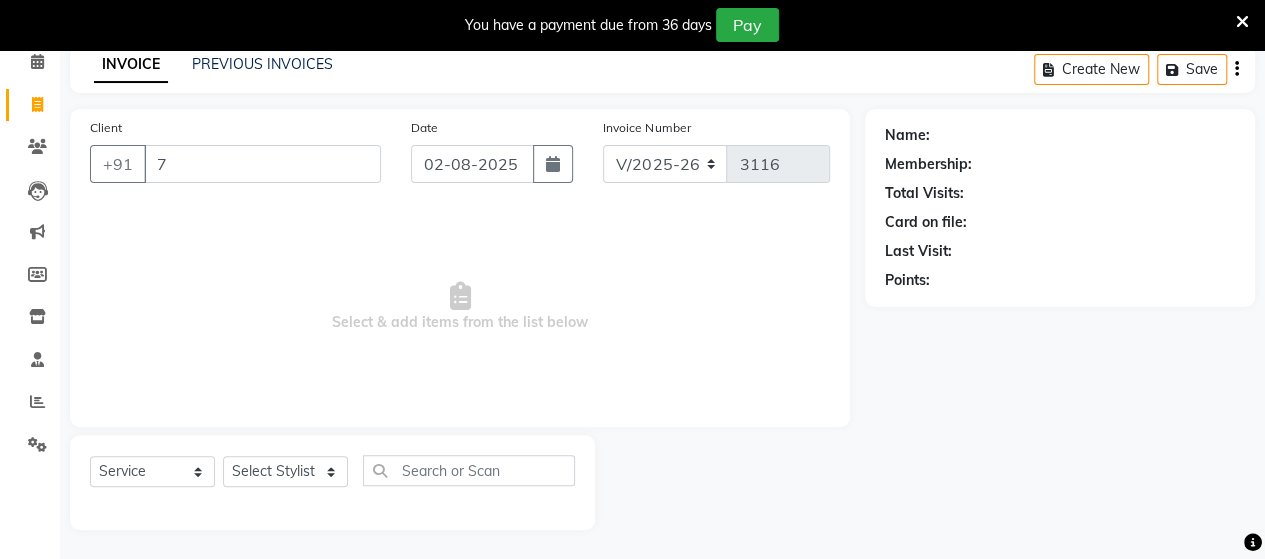 type 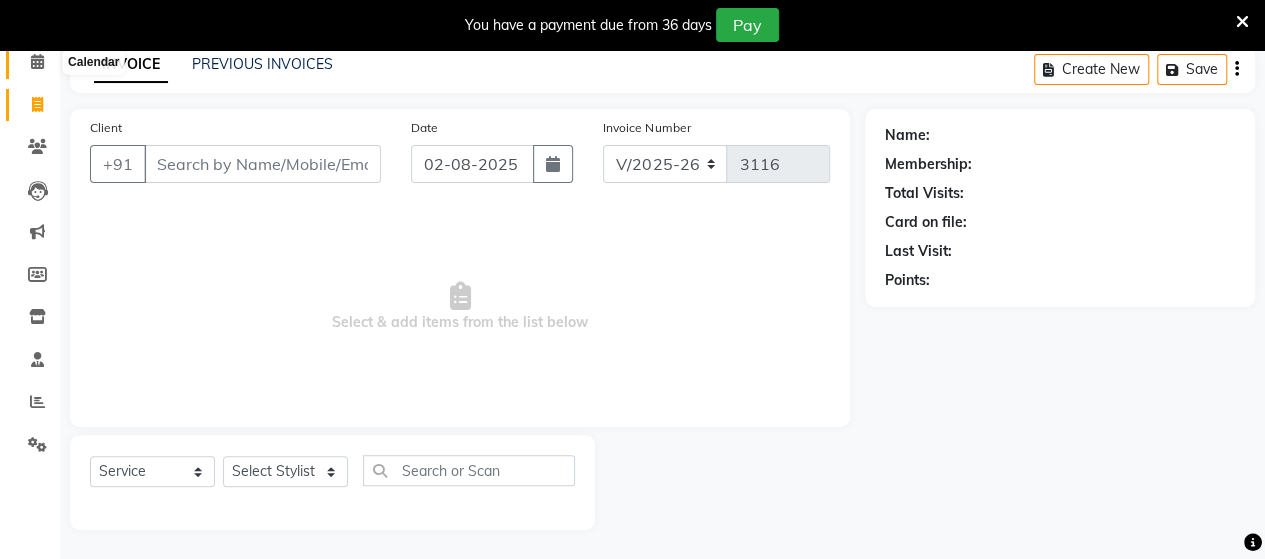 click 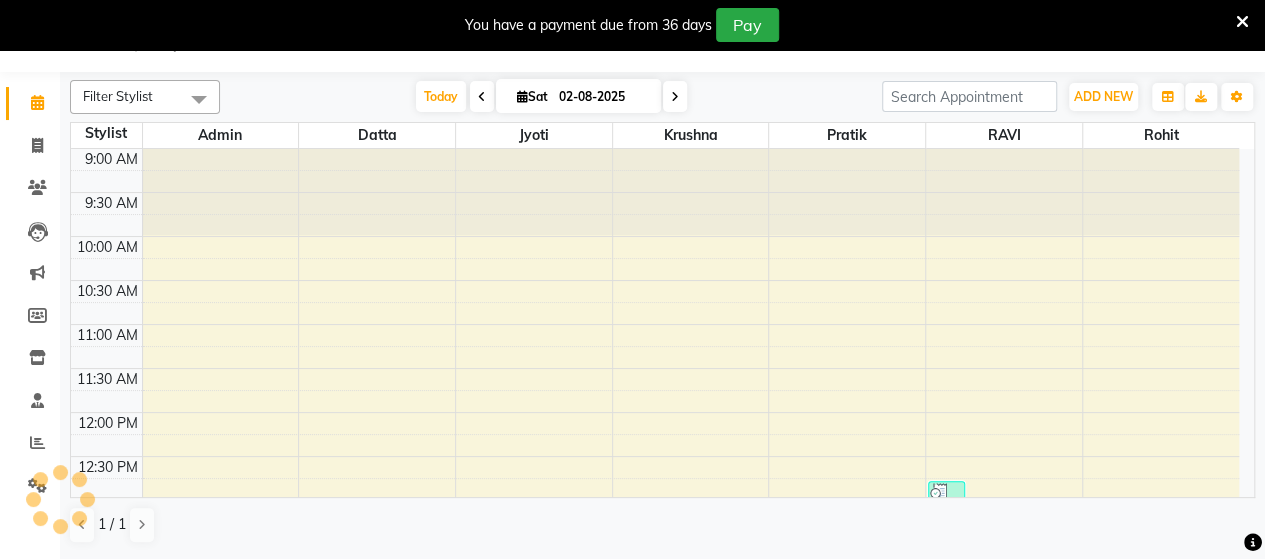 scroll, scrollTop: 49, scrollLeft: 0, axis: vertical 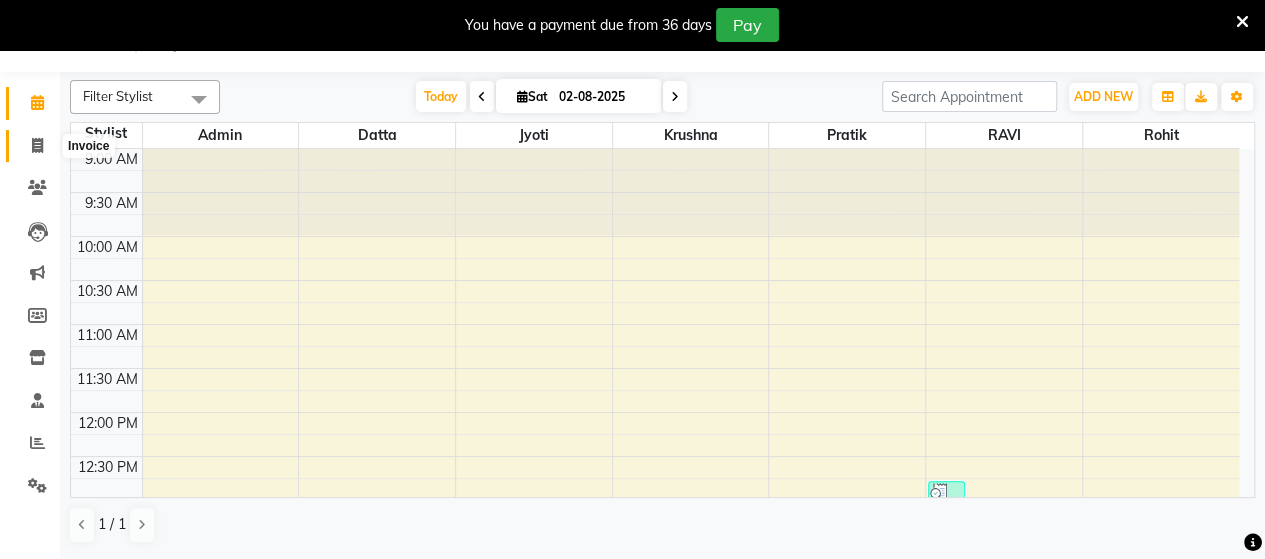 click 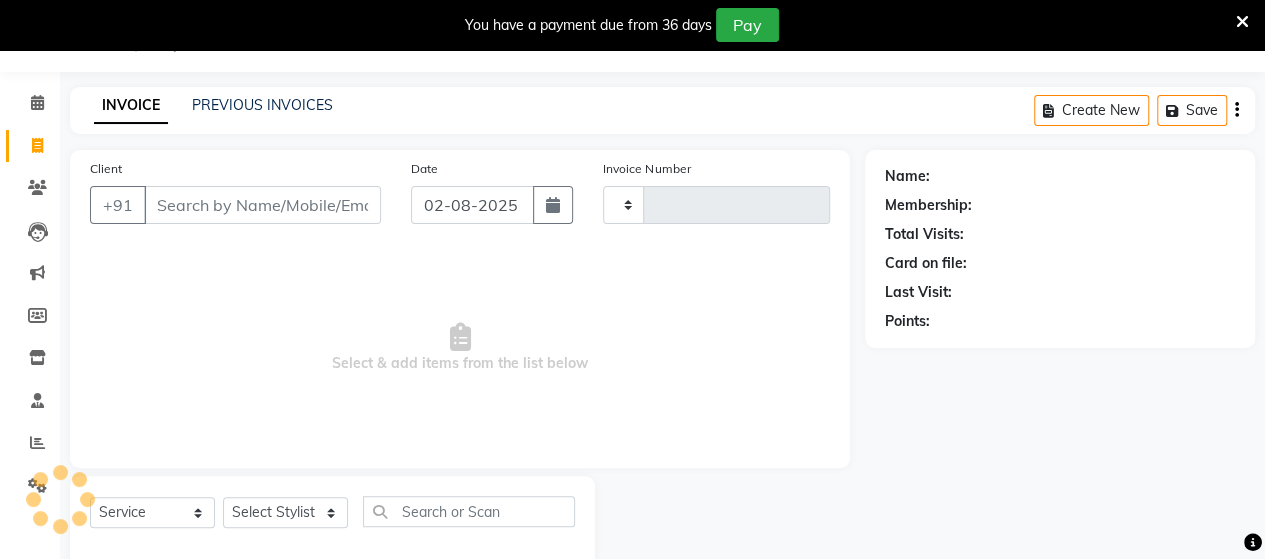 type on "3116" 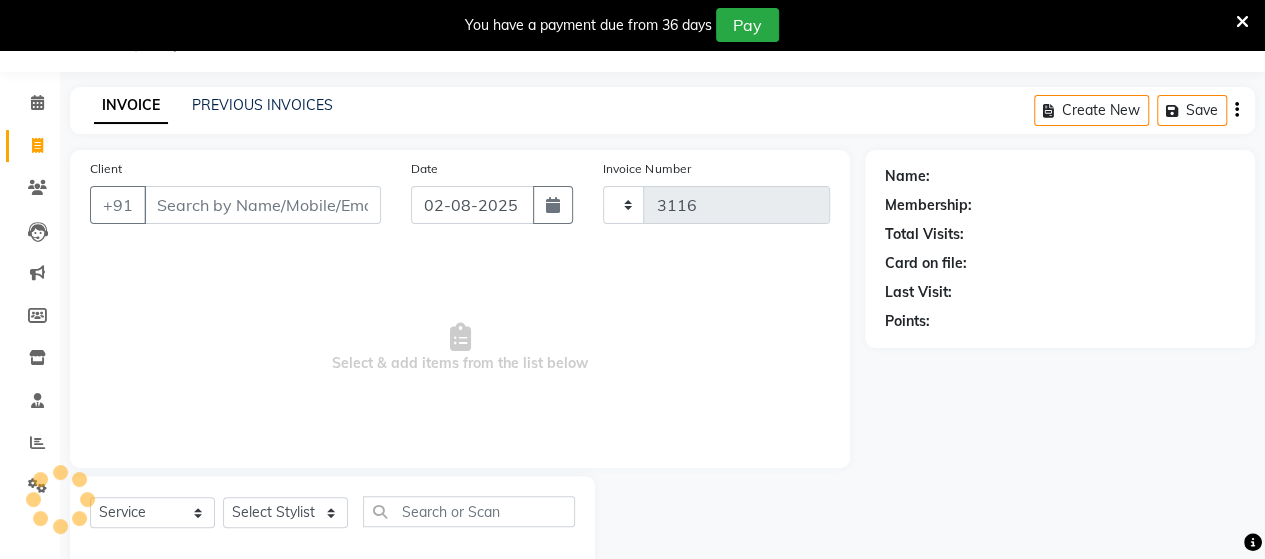 select on "6429" 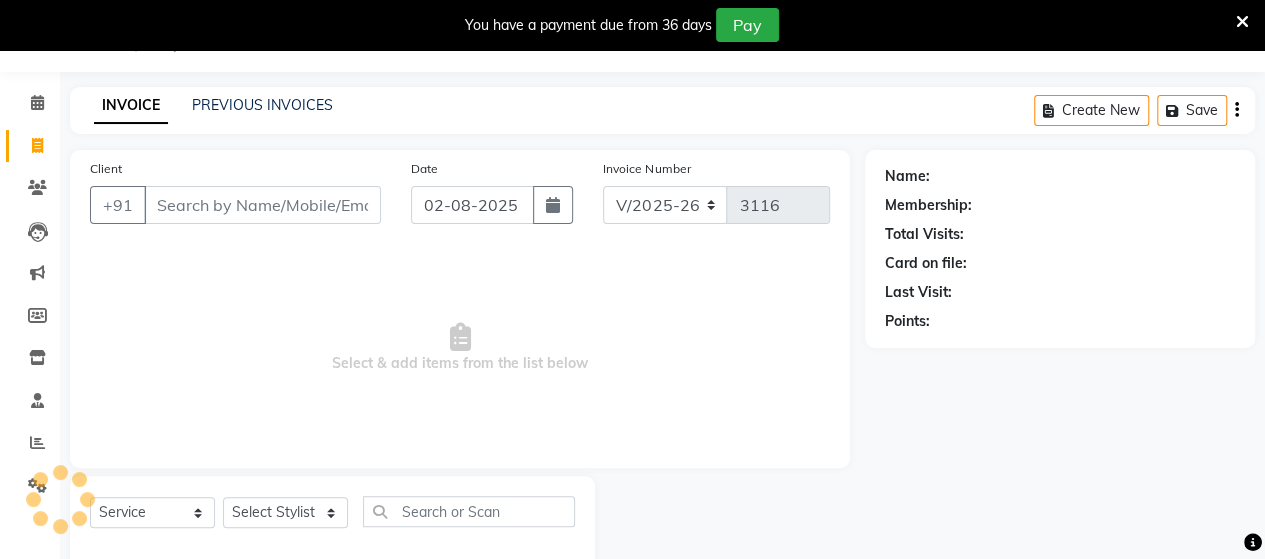 click on "Client" at bounding box center [262, 205] 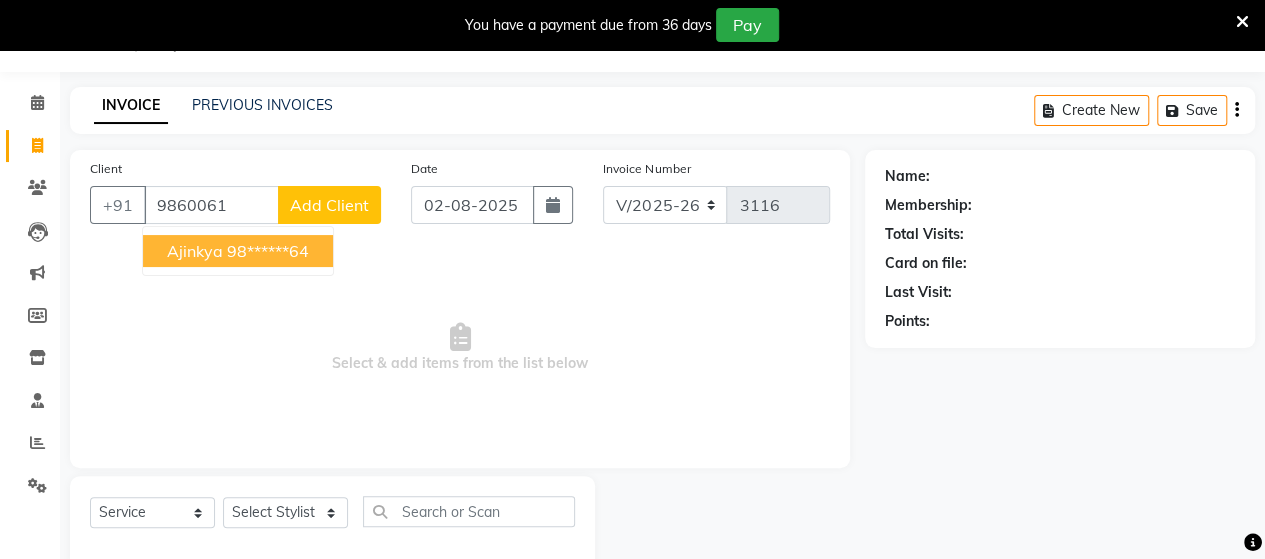 click on "Ajinkya" at bounding box center [195, 251] 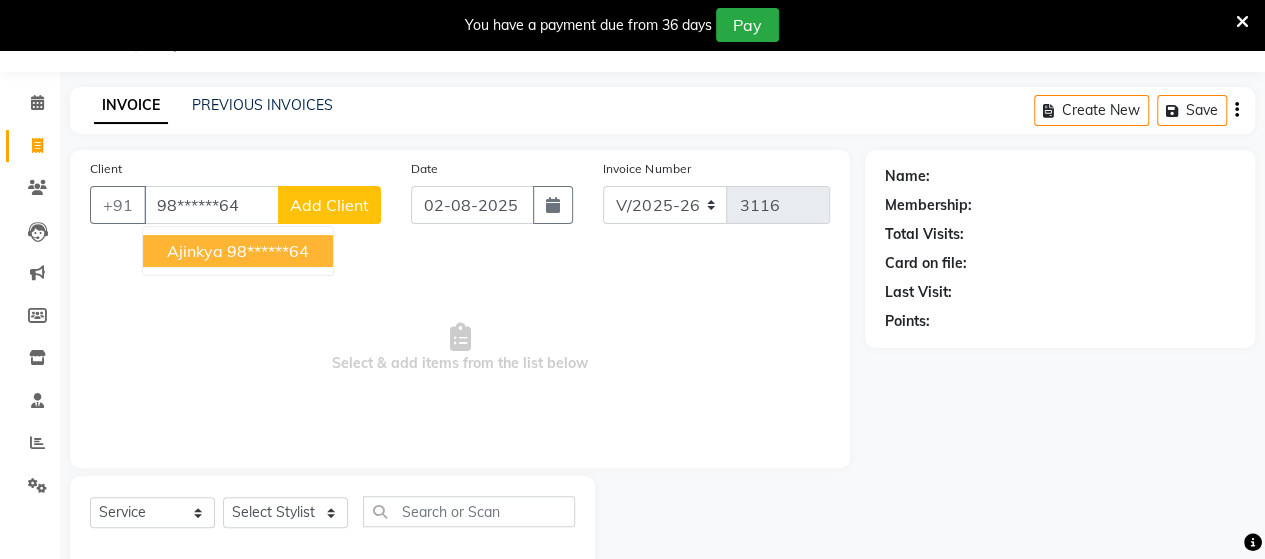 type on "98******64" 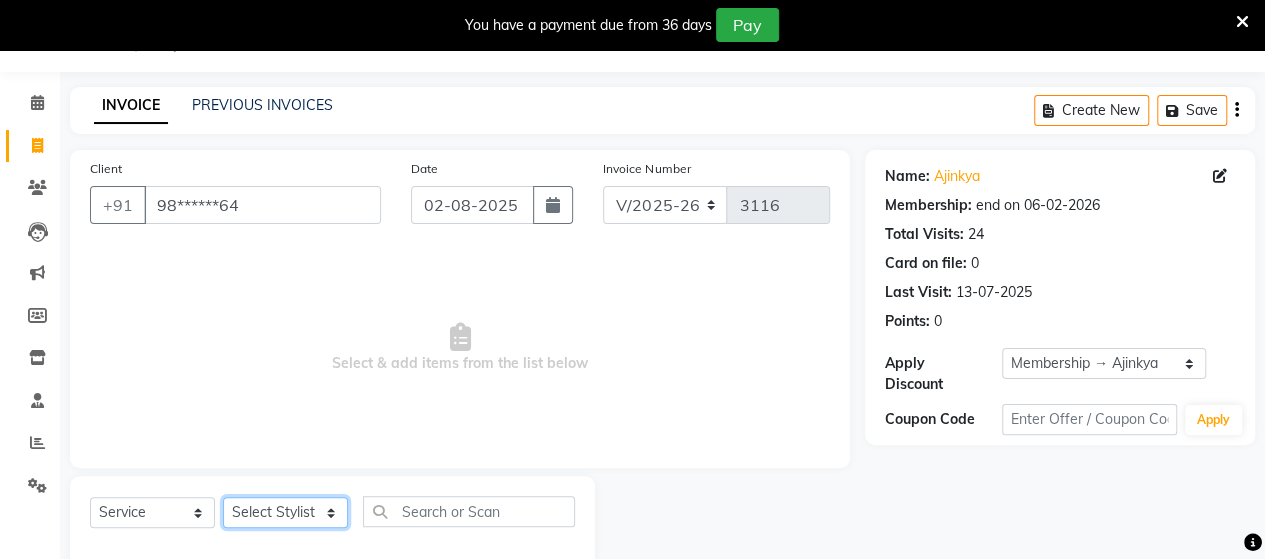 click on "Select Stylist Admin Datta  Jyoti  Krushna  Pratik  RAVI Rohit Rutuja" 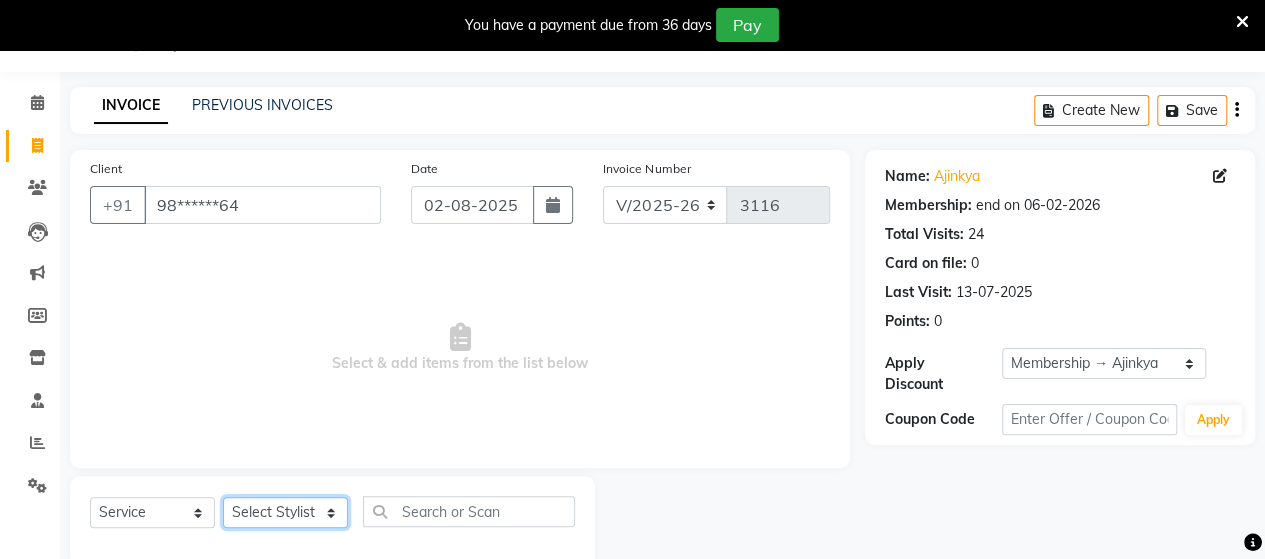 select on "48829" 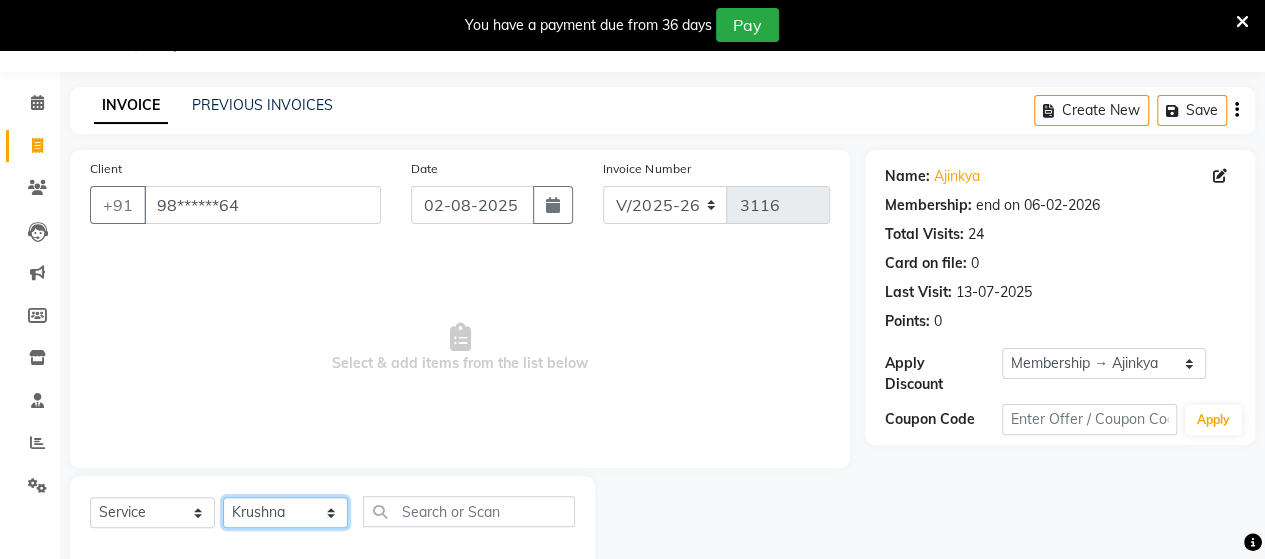 click on "Select Stylist Admin Datta  Jyoti  Krushna  Pratik  RAVI Rohit Rutuja" 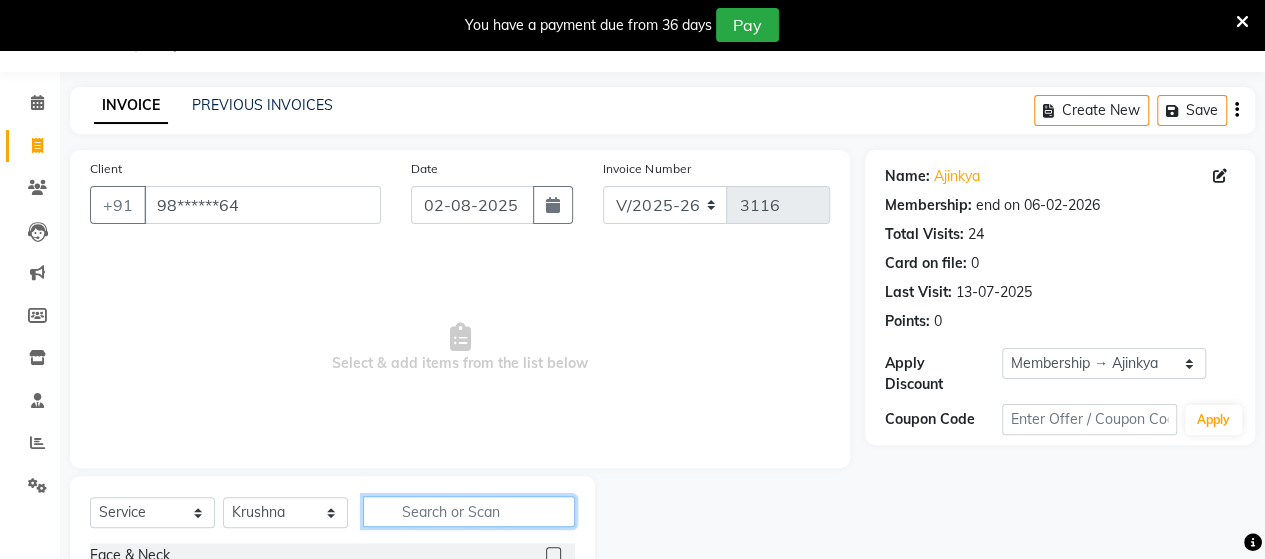 click 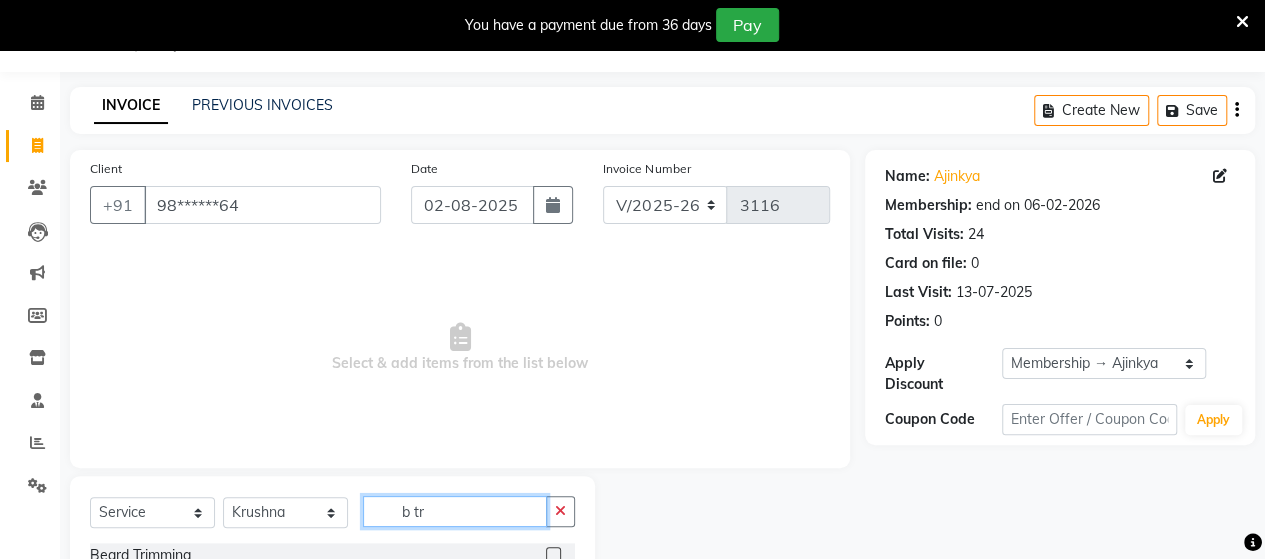 type on "b tr" 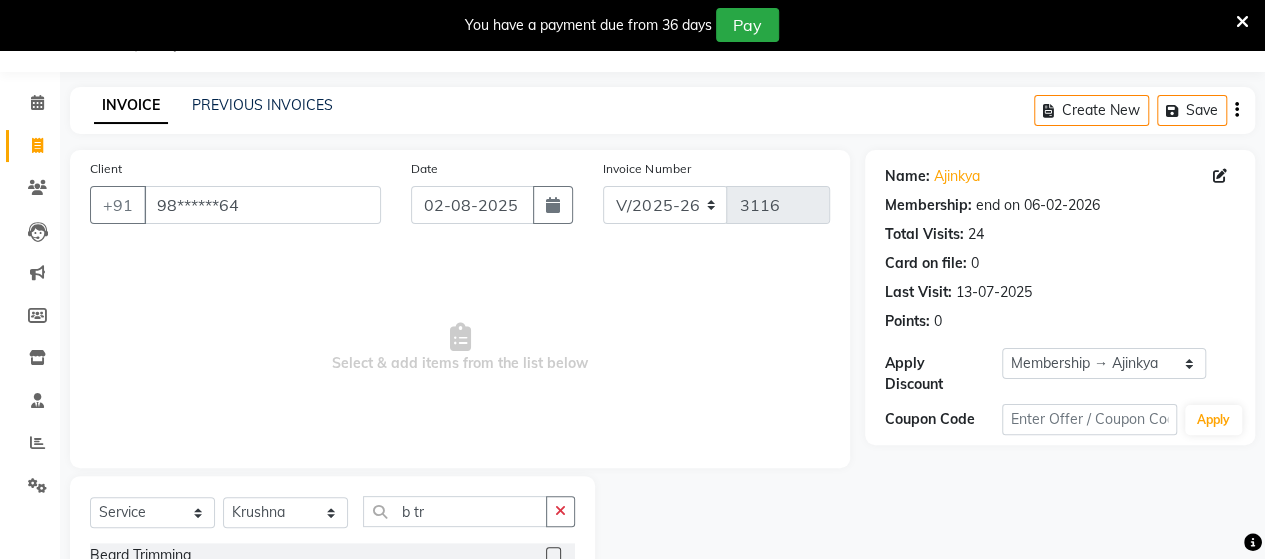 click 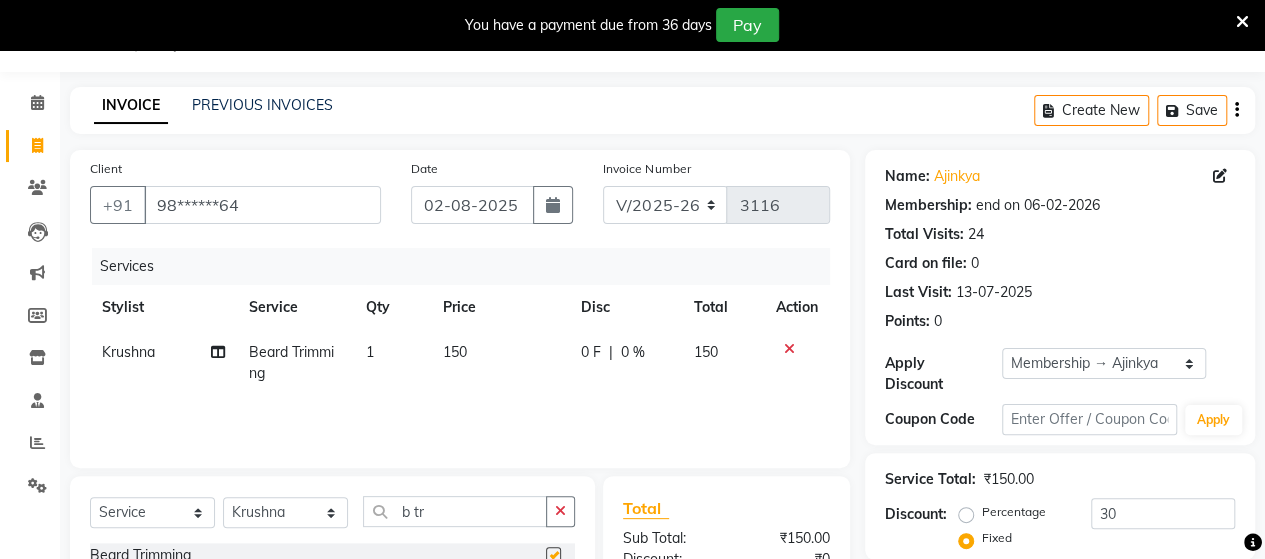 checkbox on "false" 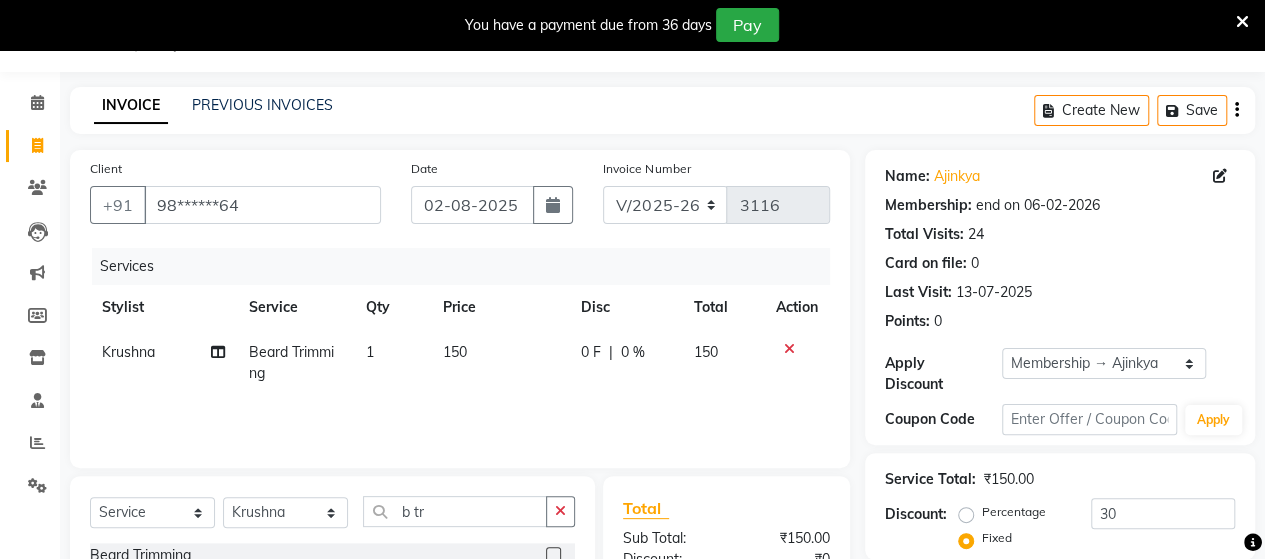 scroll, scrollTop: 288, scrollLeft: 0, axis: vertical 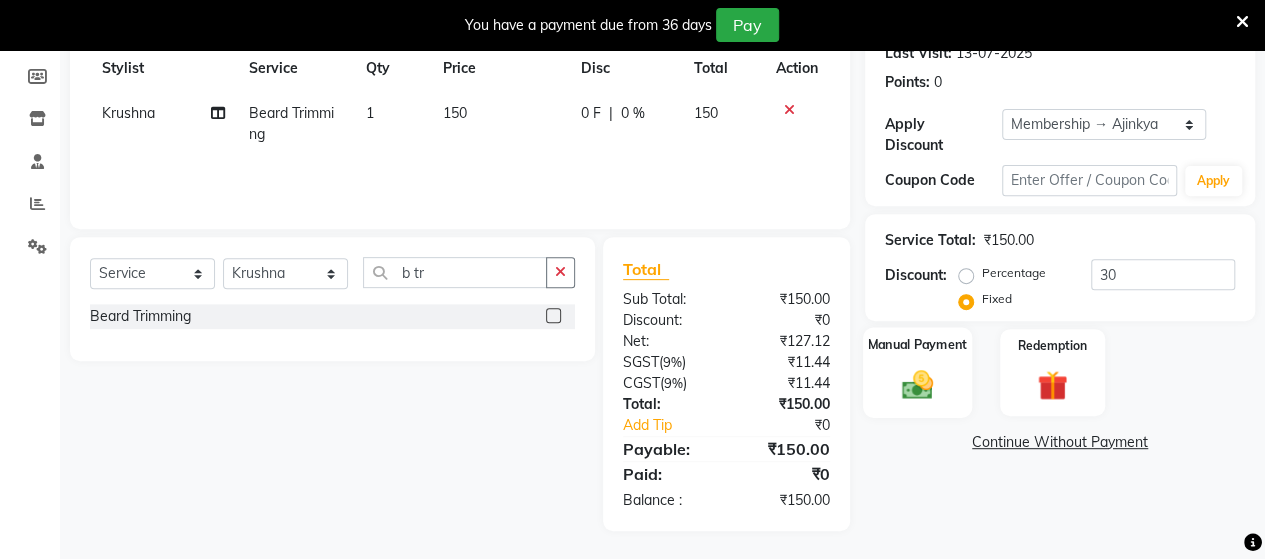 click 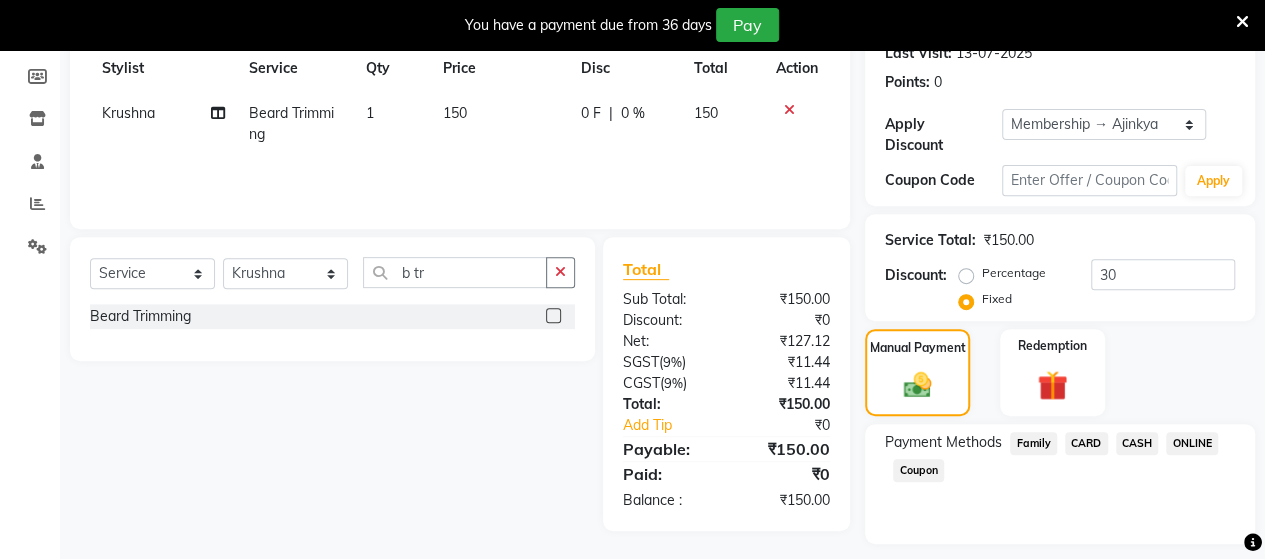 click on "ONLINE" 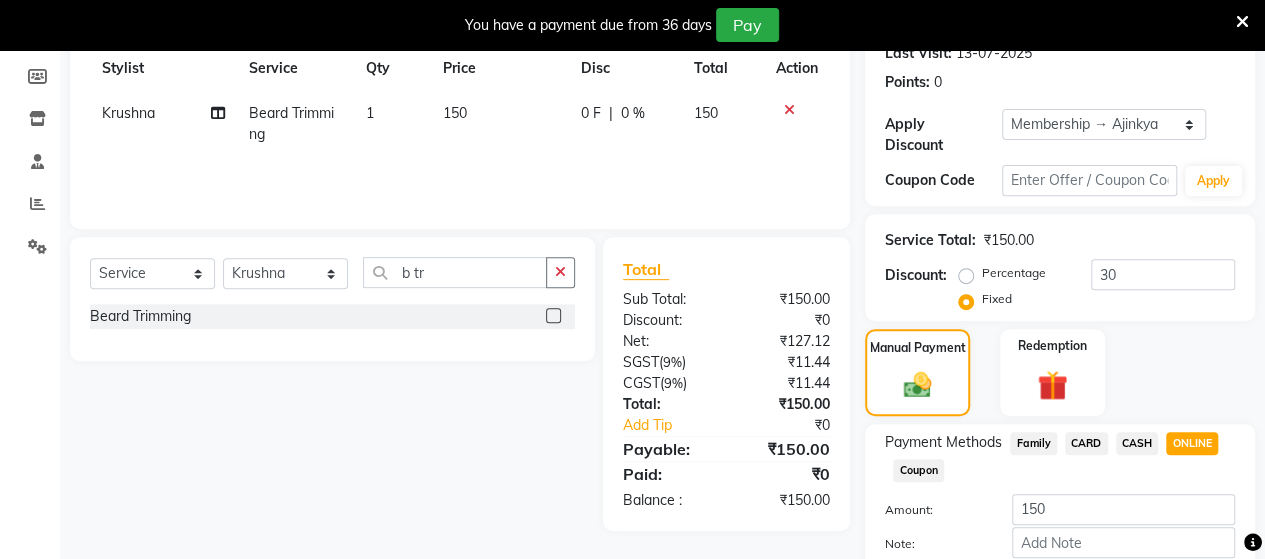 scroll, scrollTop: 398, scrollLeft: 0, axis: vertical 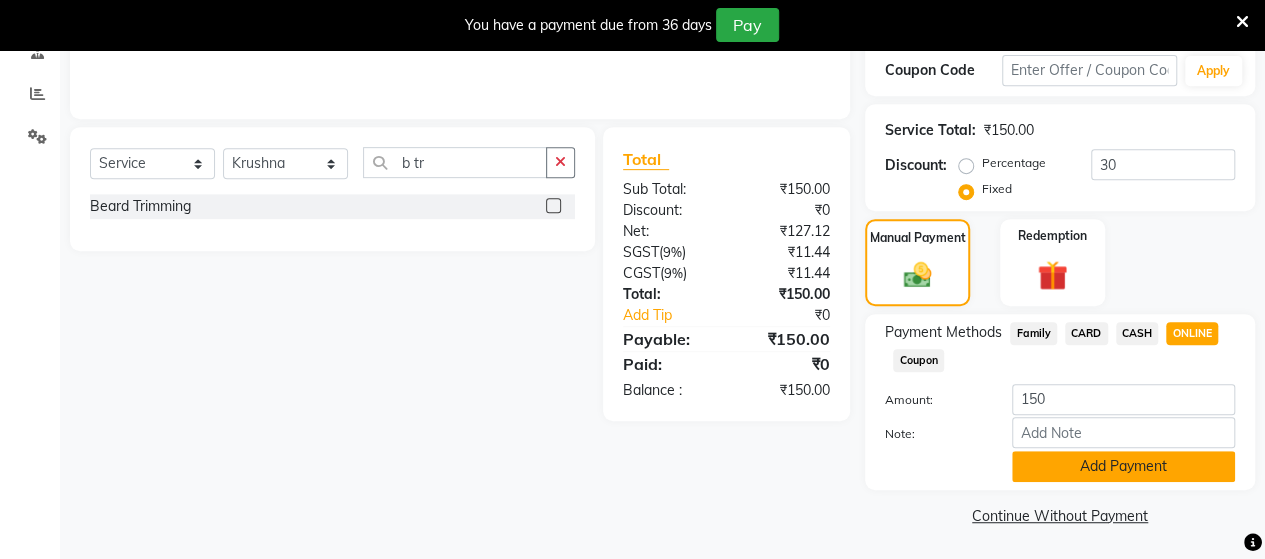 click on "Add Payment" 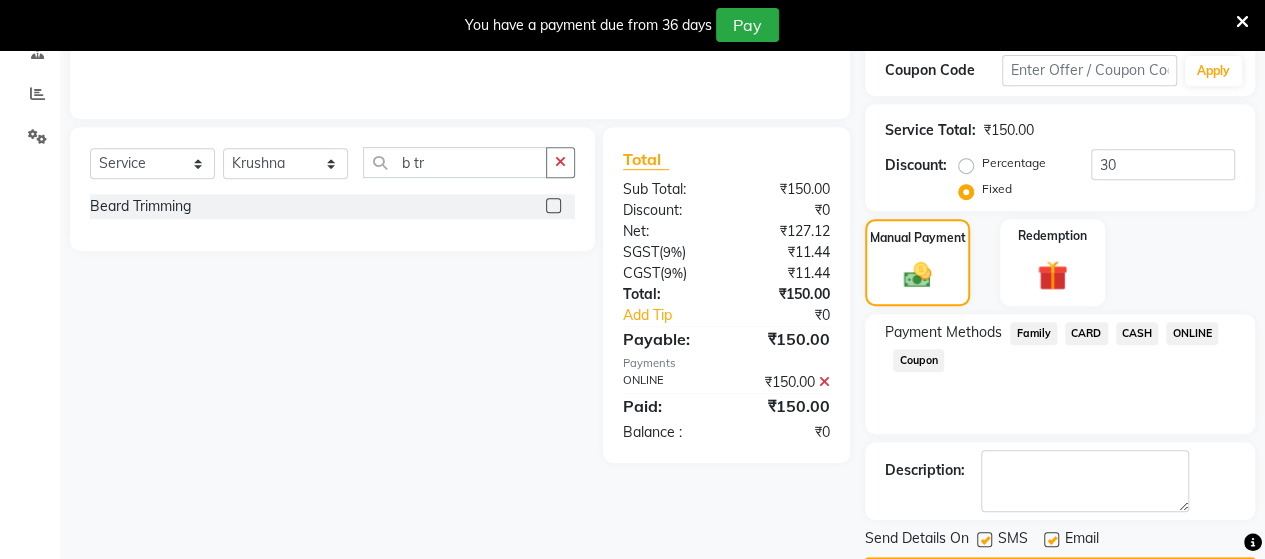 scroll, scrollTop: 454, scrollLeft: 0, axis: vertical 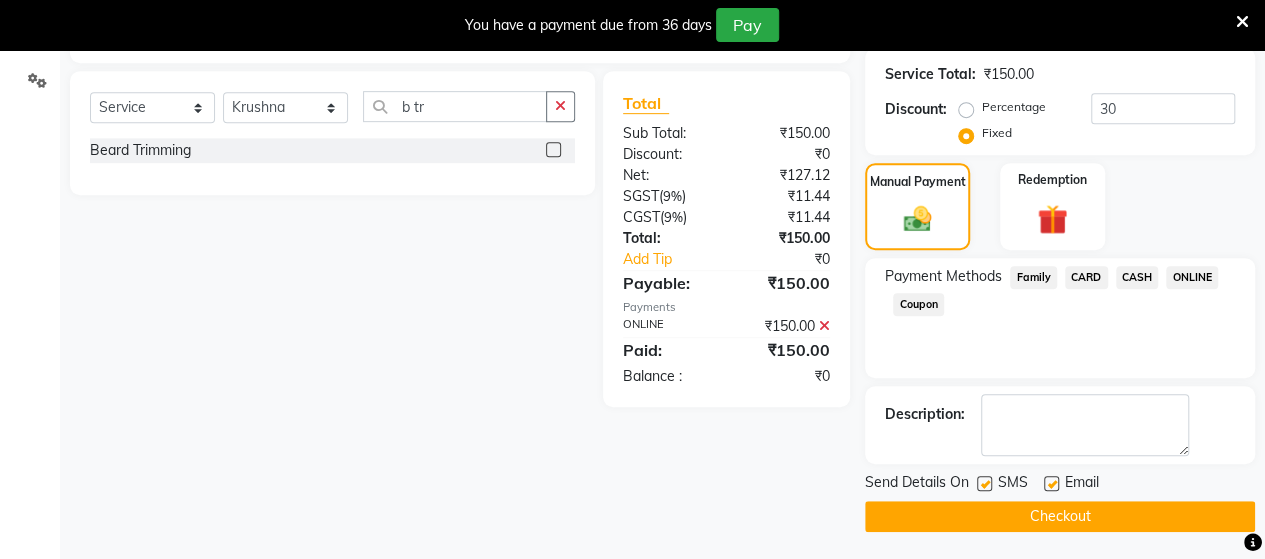 click on "Checkout" 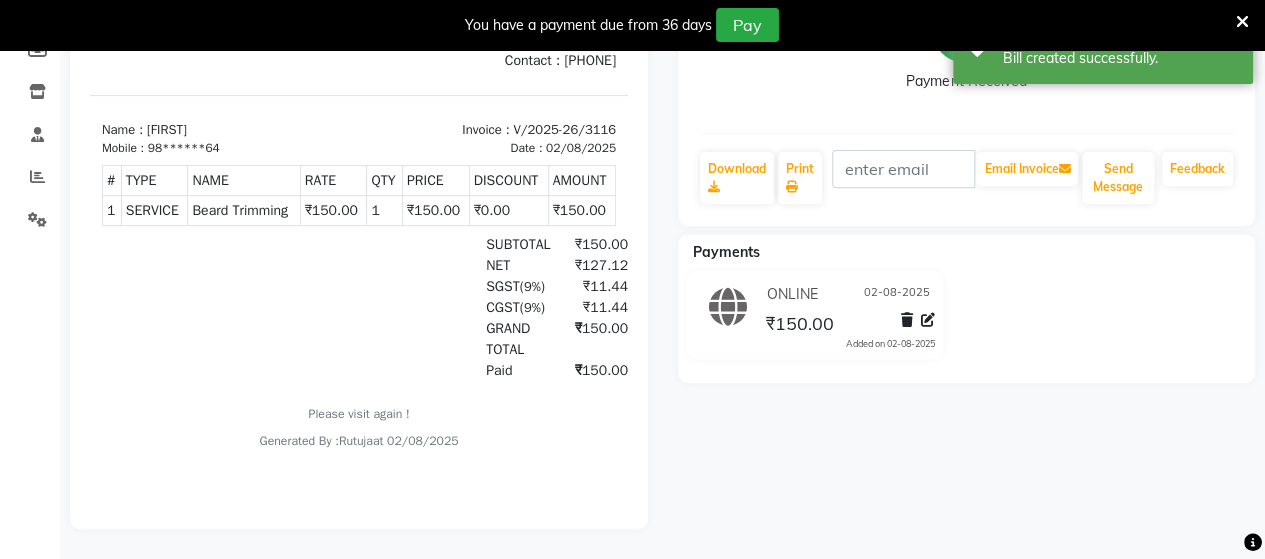 scroll, scrollTop: 0, scrollLeft: 0, axis: both 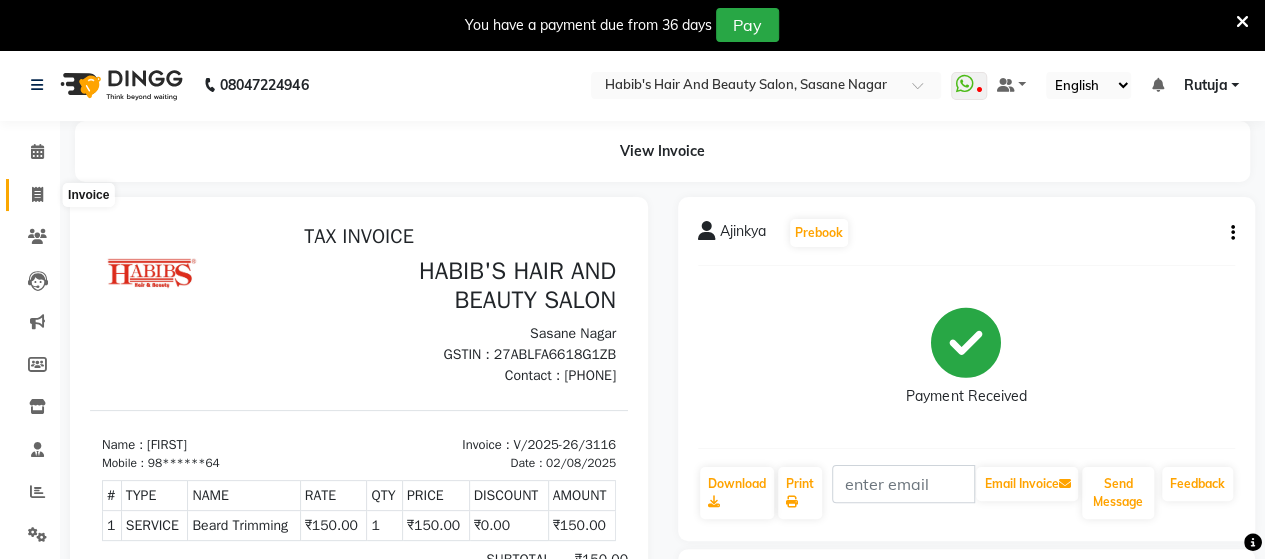 click 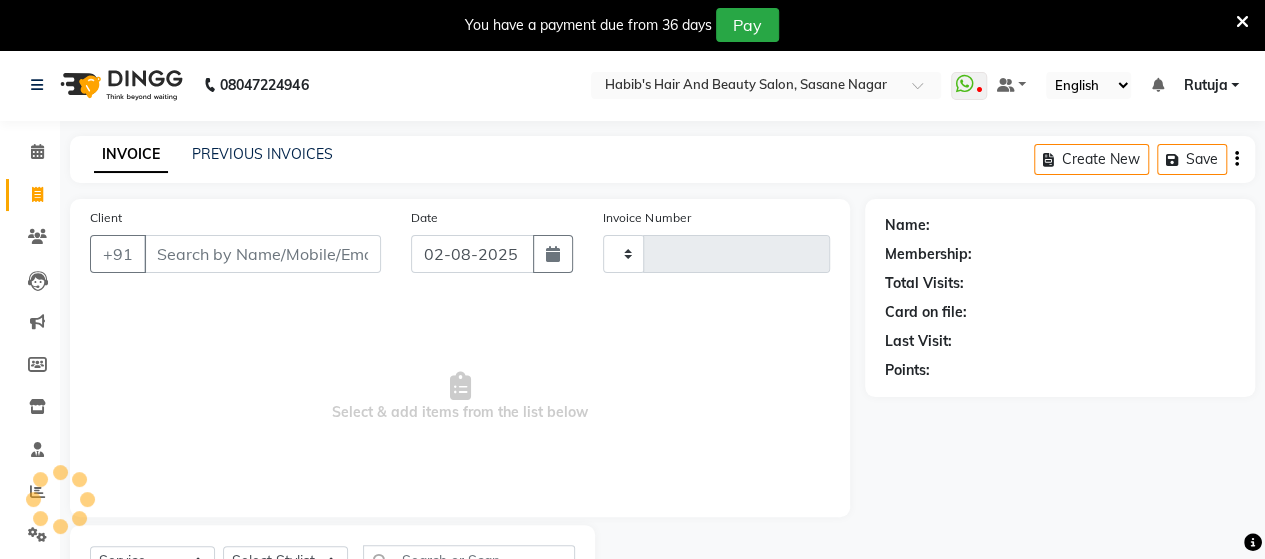 type on "3117" 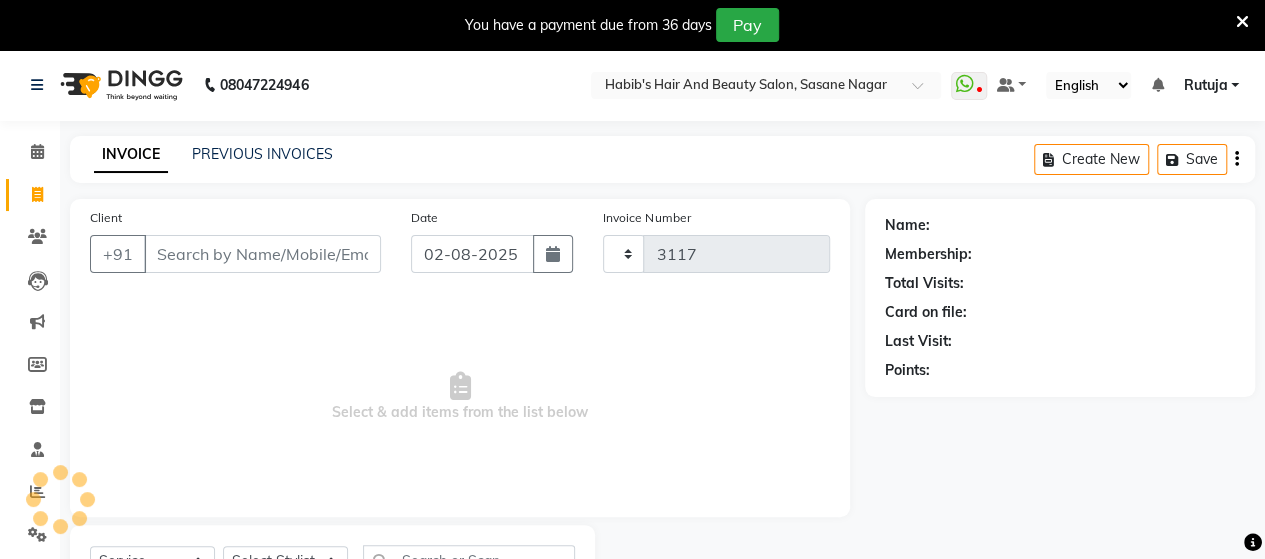 scroll, scrollTop: 90, scrollLeft: 0, axis: vertical 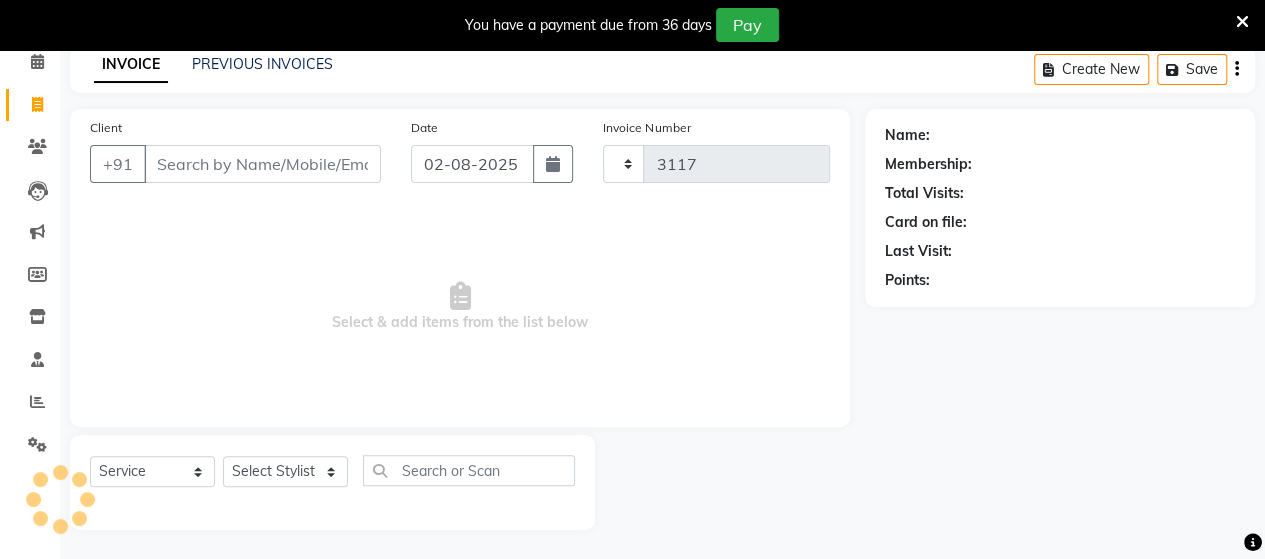 select on "6429" 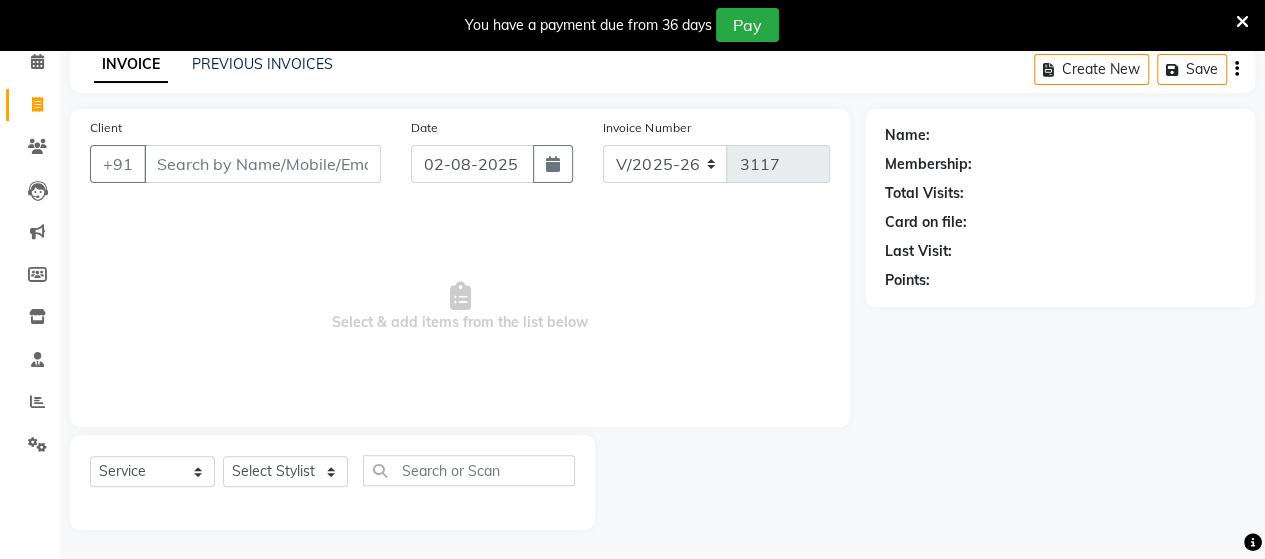 click on "Client" at bounding box center [262, 164] 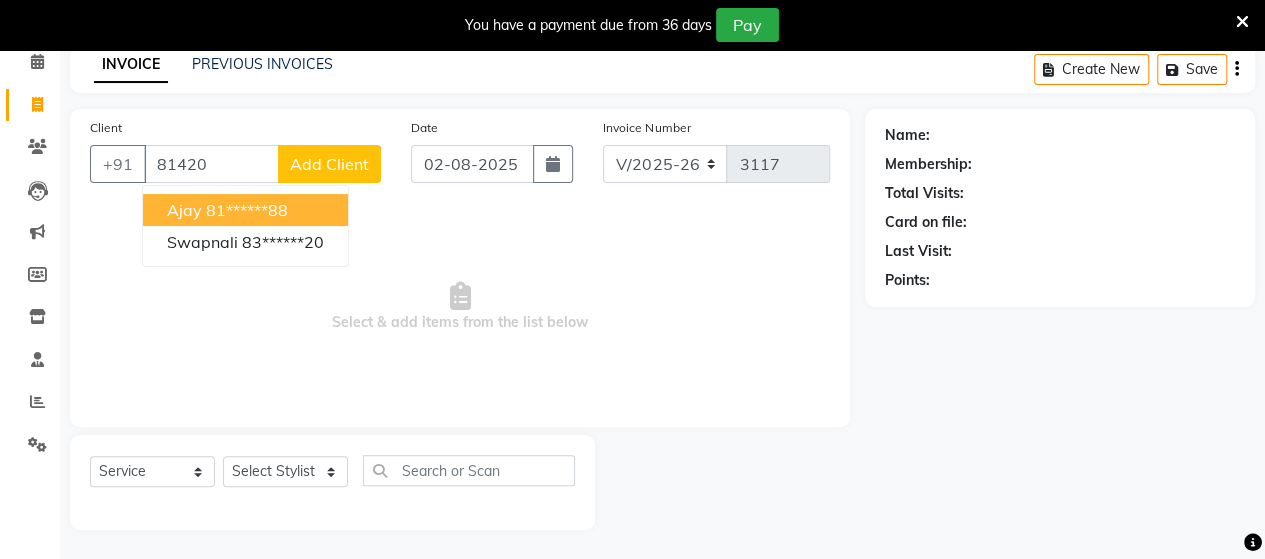 click on "81******88" at bounding box center [247, 210] 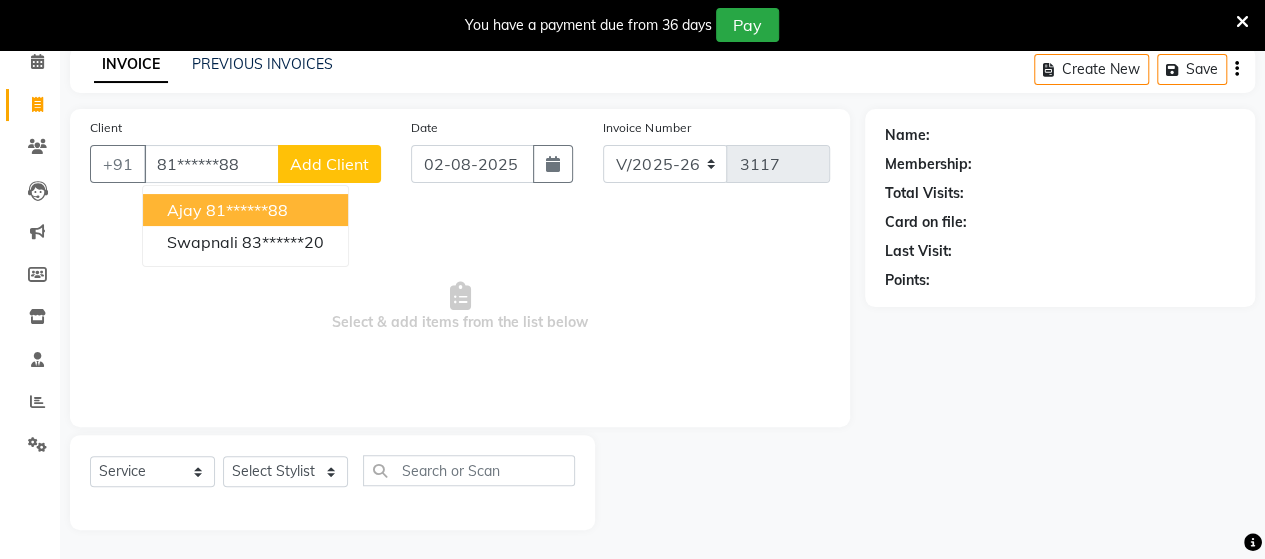 type on "81******88" 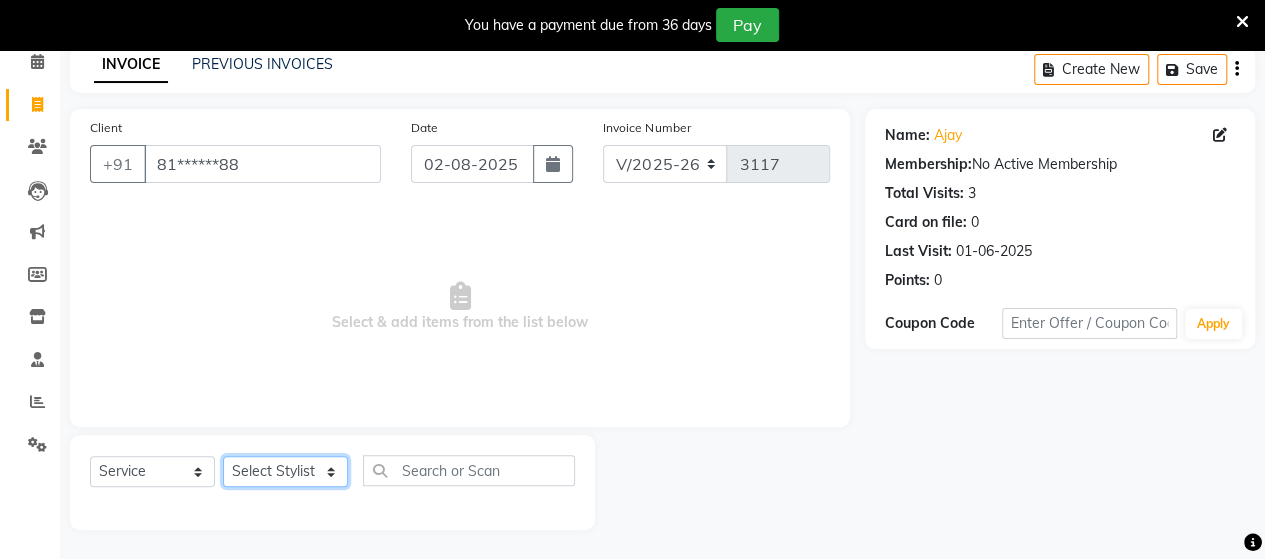 click on "Select Stylist Admin Datta  Jyoti  Krushna  Pratik  RAVI Rohit Rutuja" 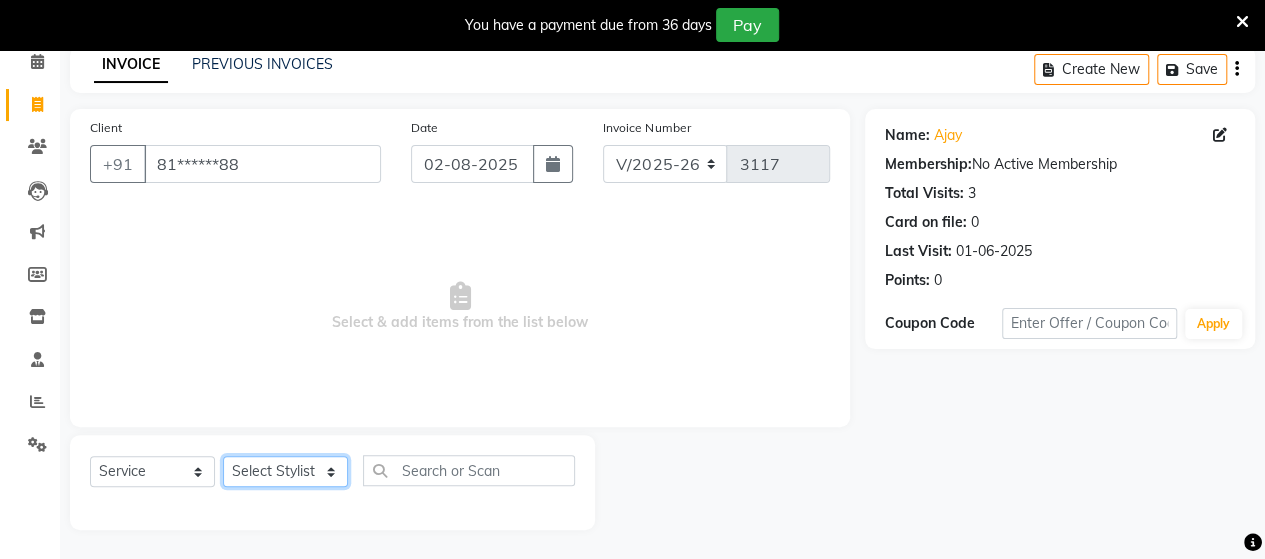 select on "62464" 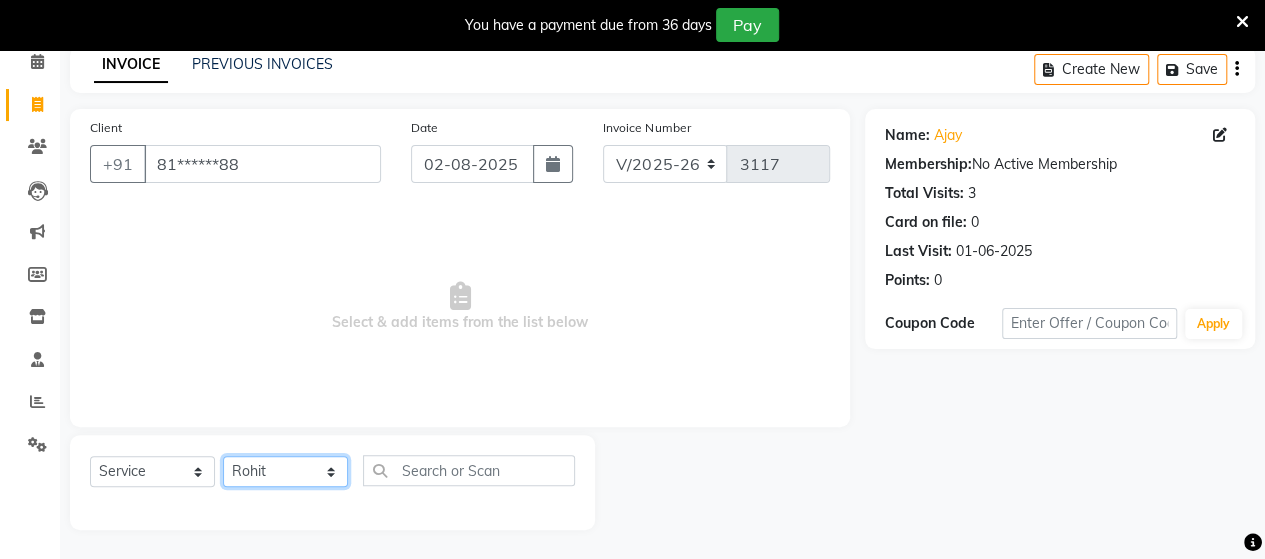 click on "Select Stylist Admin Datta  Jyoti  Krushna  Pratik  RAVI Rohit Rutuja" 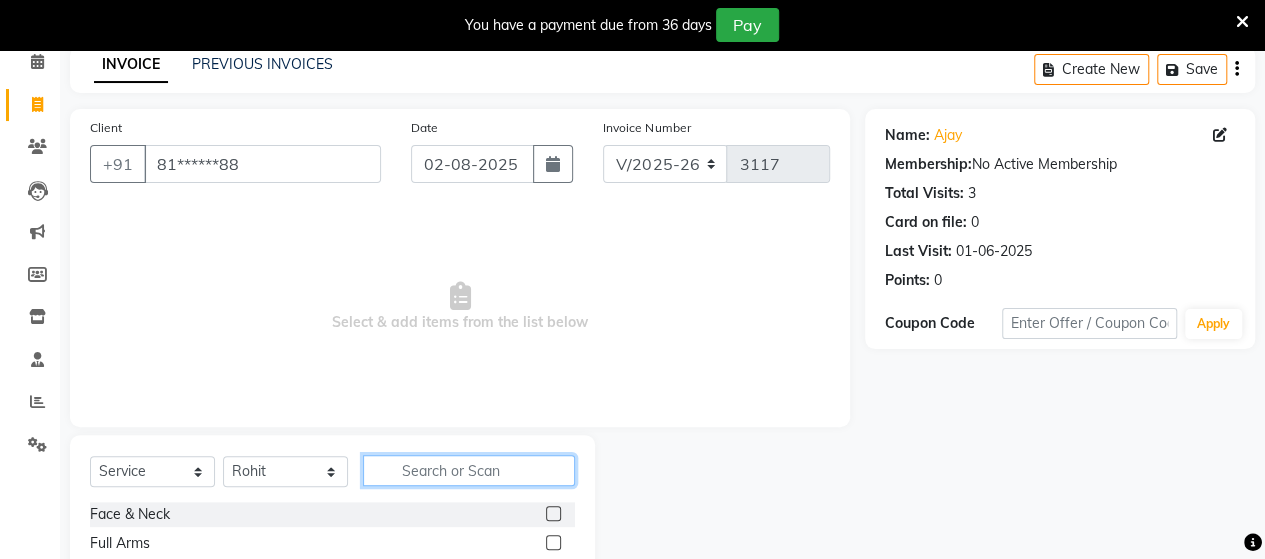 click 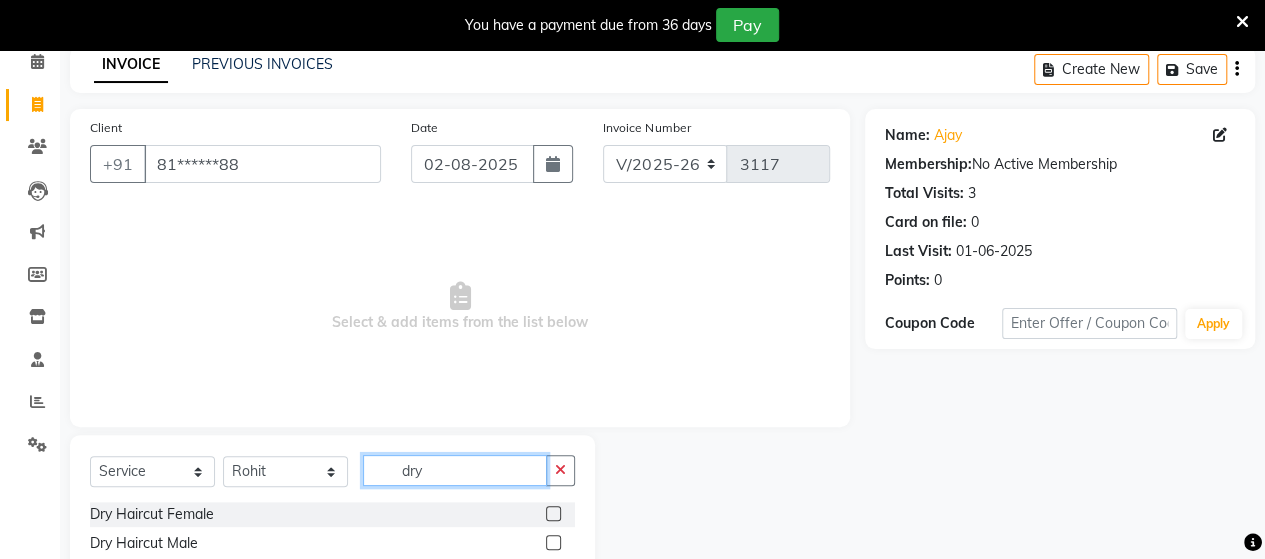click on "dry" 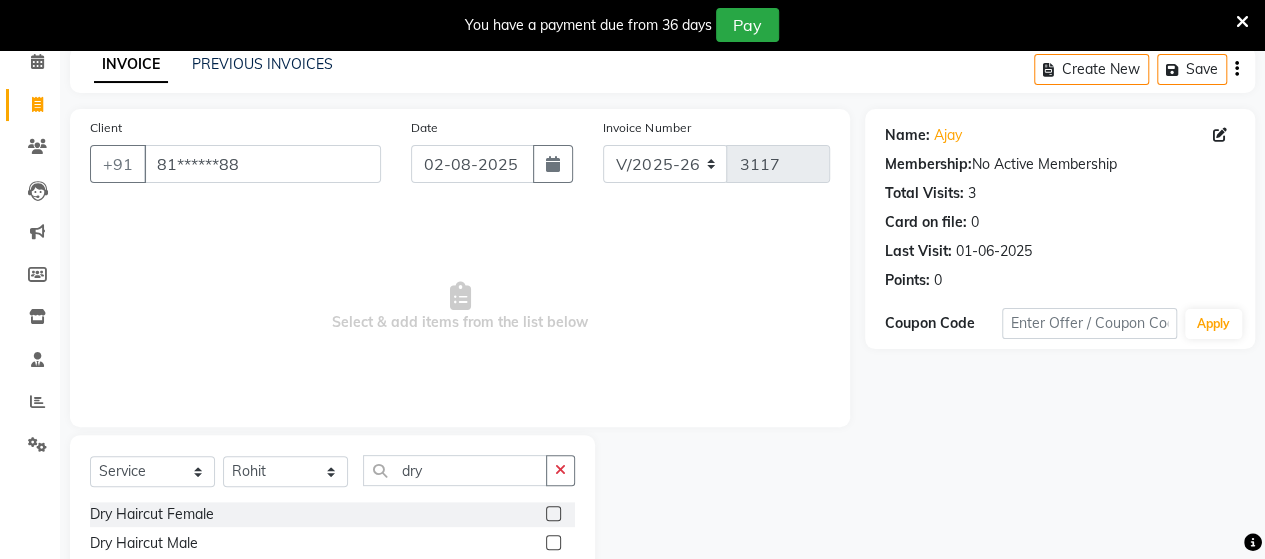 click 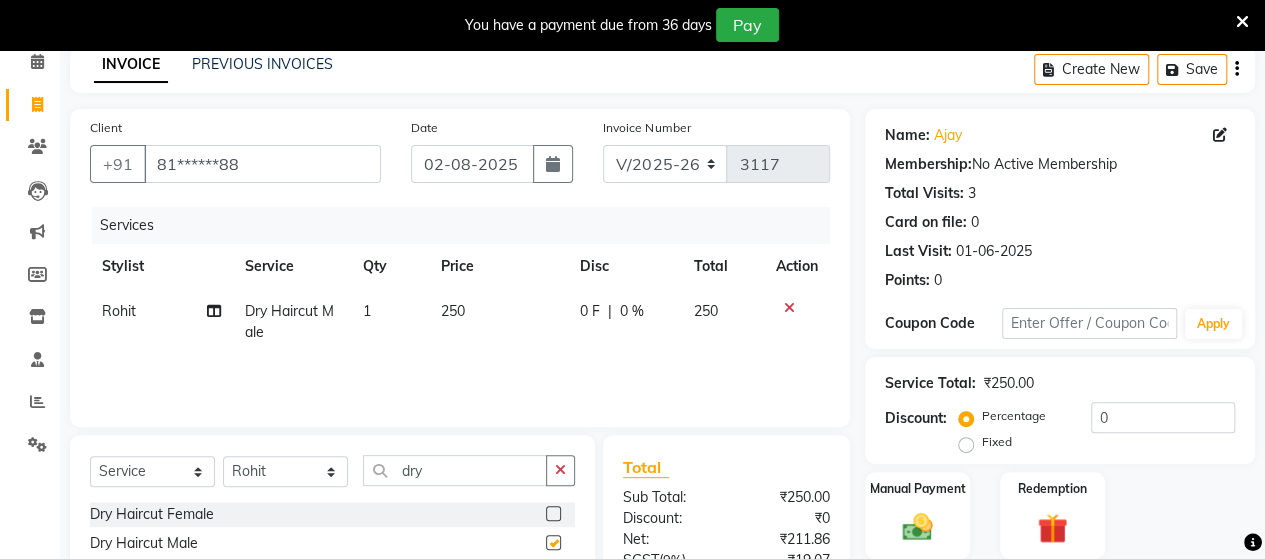 checkbox on "false" 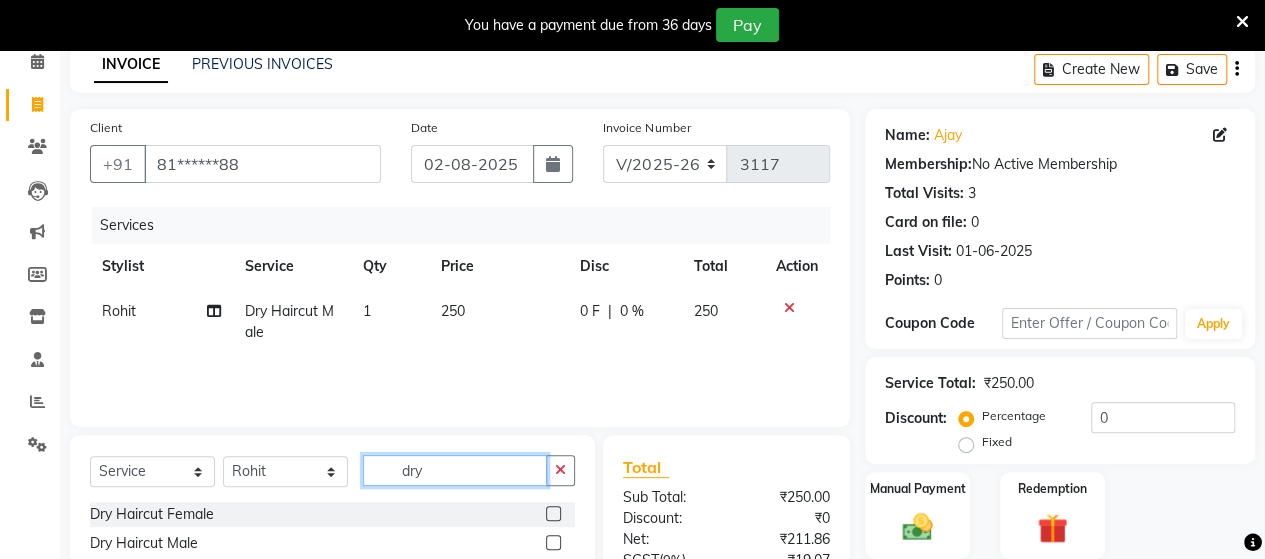 click on "dry" 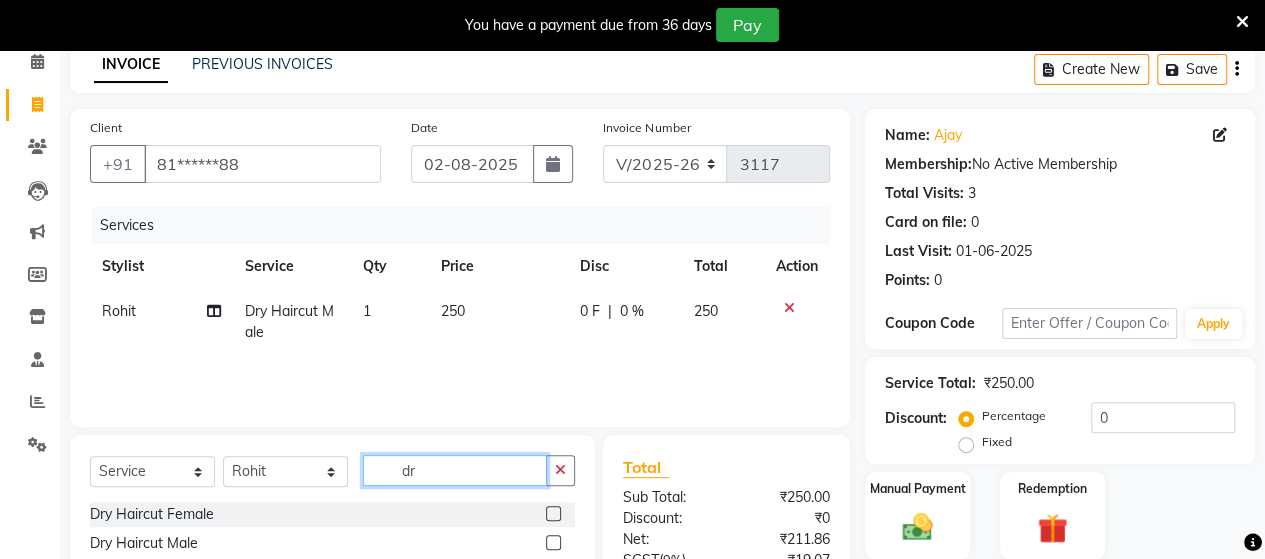 type on "d" 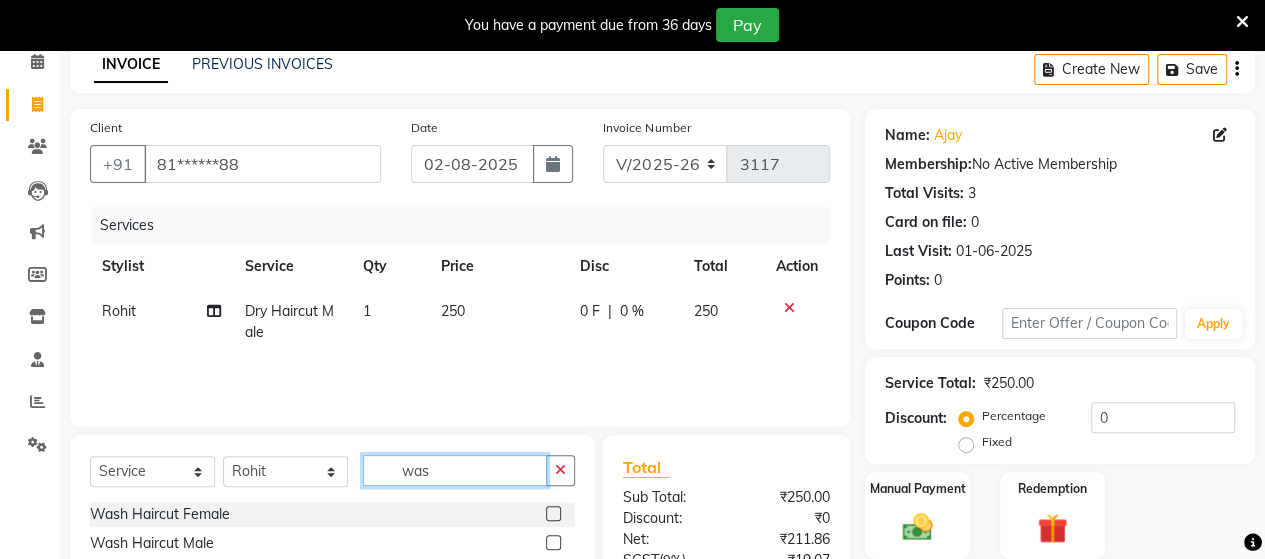 type on "was" 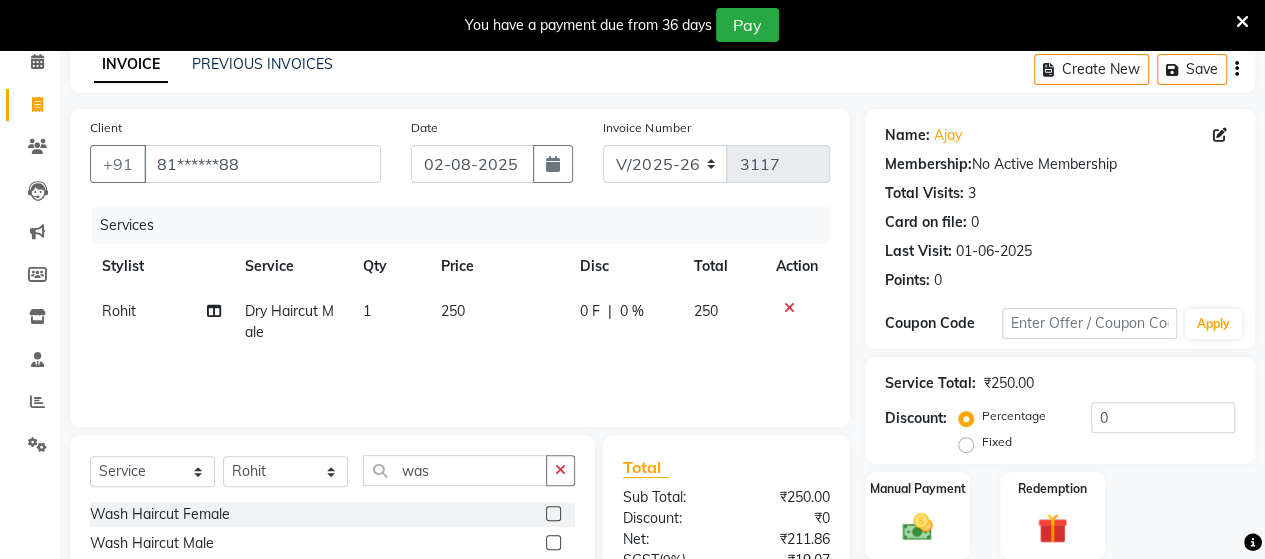 click 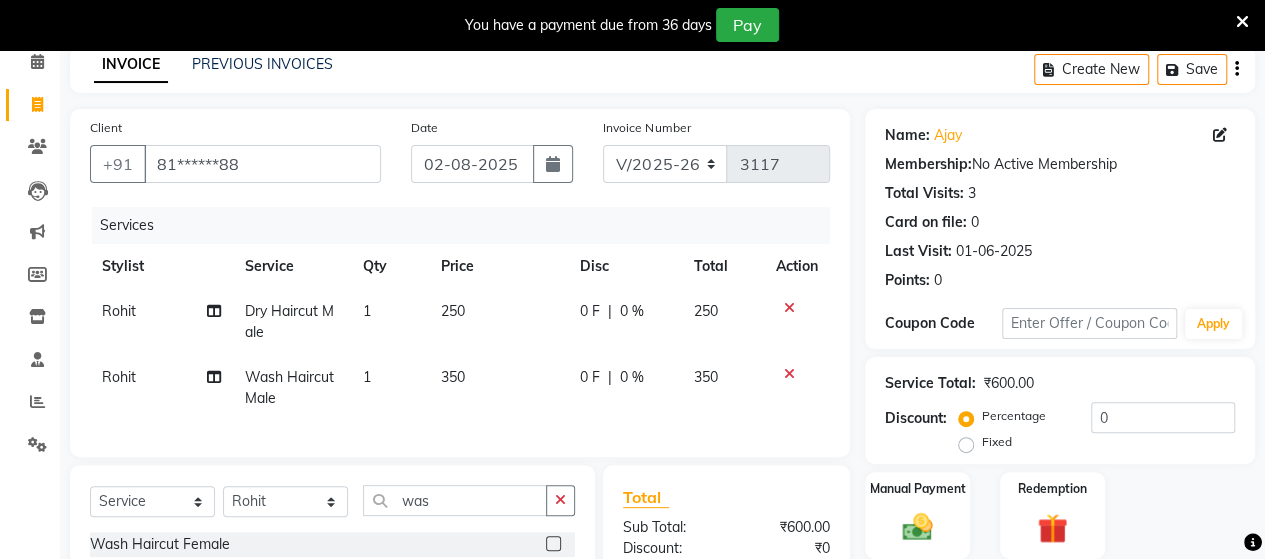 checkbox on "false" 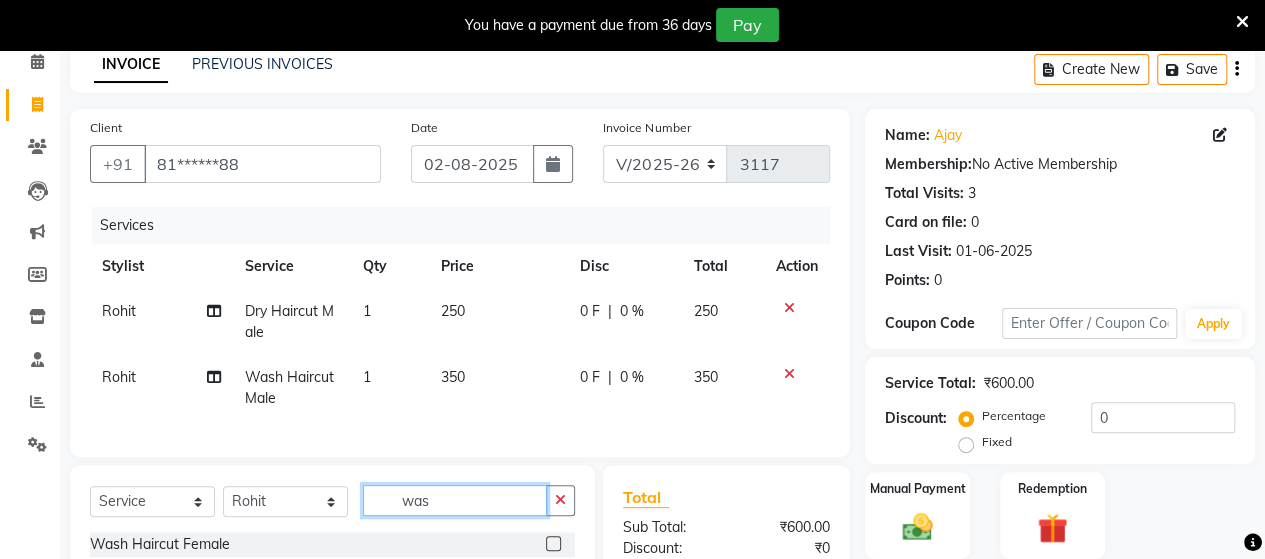 click on "was" 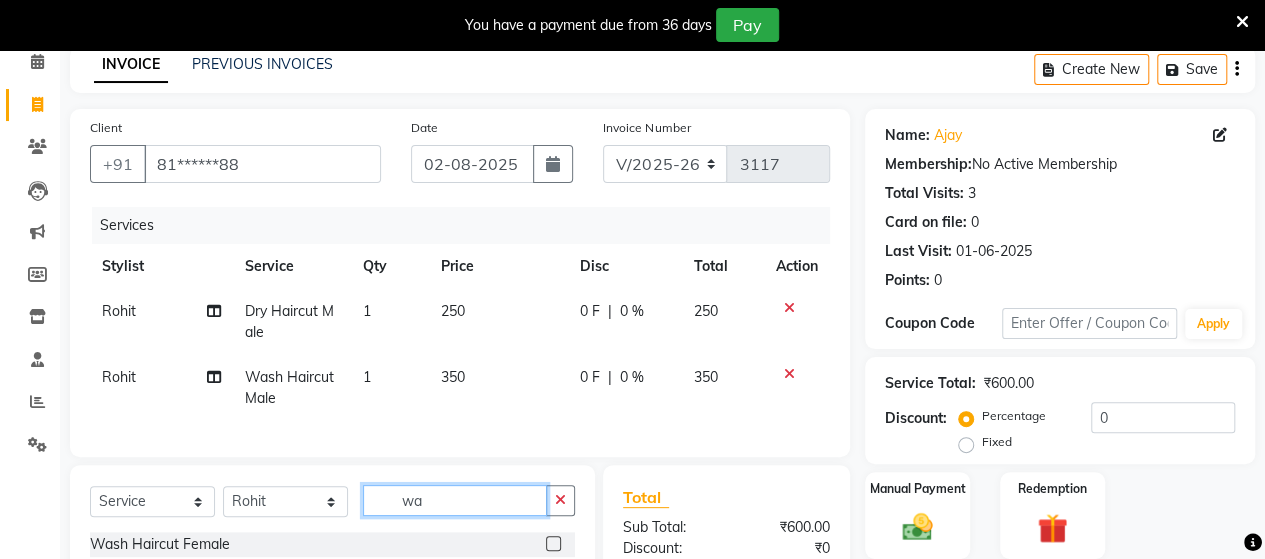type on "w" 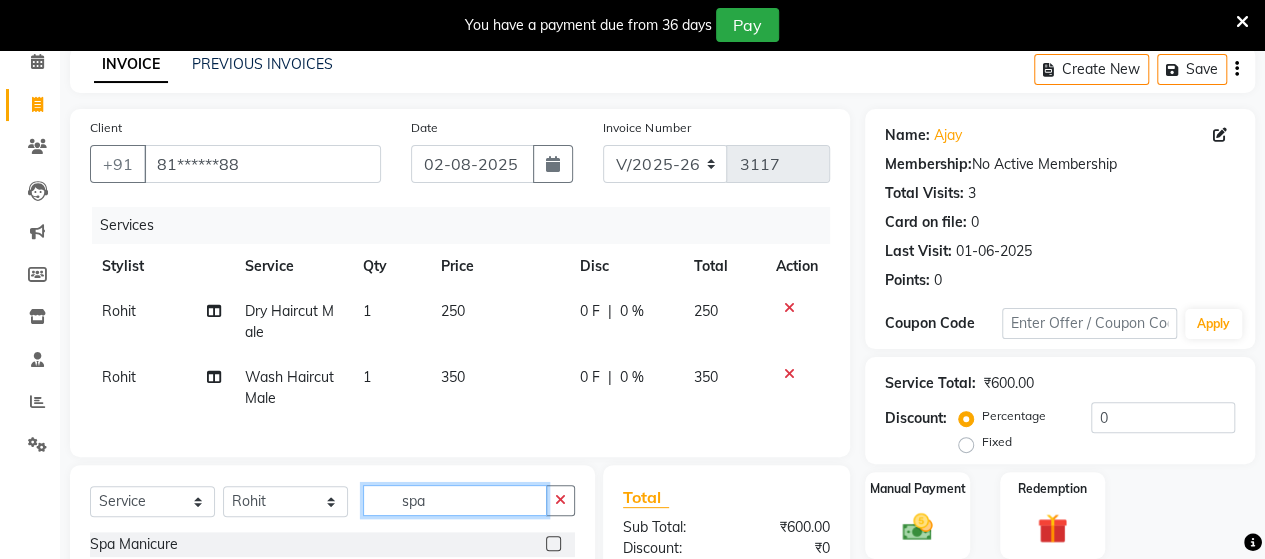 scroll, scrollTop: 334, scrollLeft: 0, axis: vertical 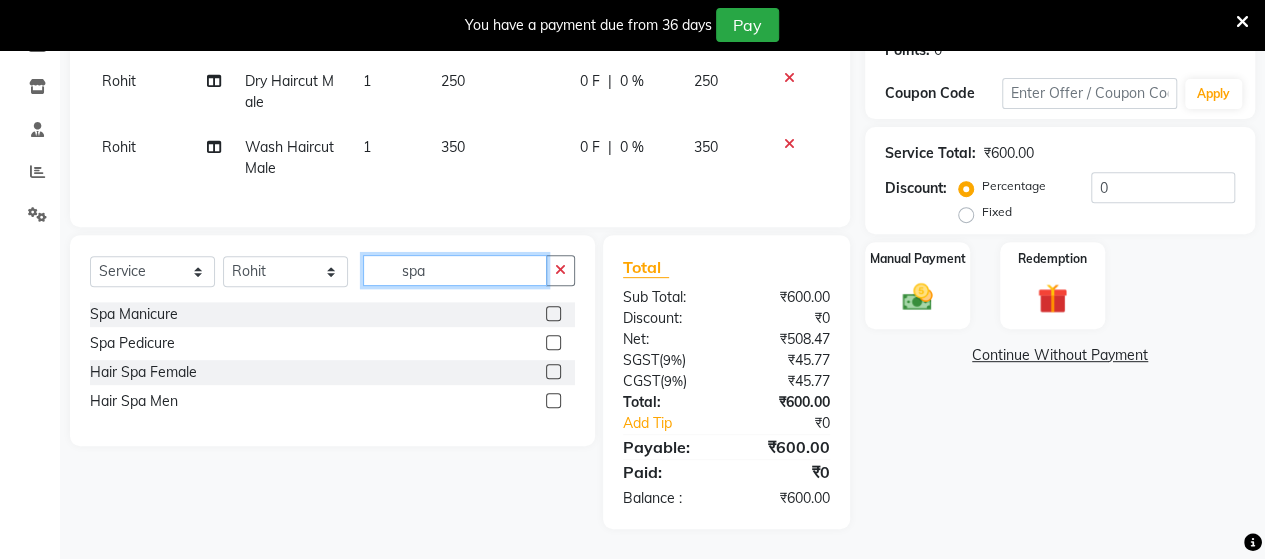 type on "spa" 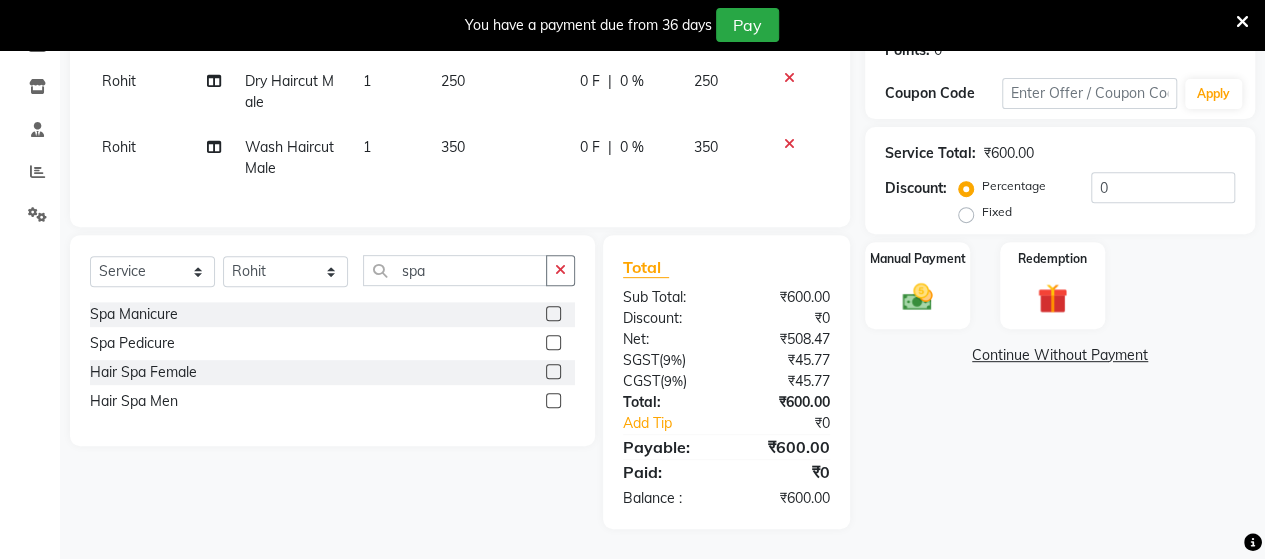 click 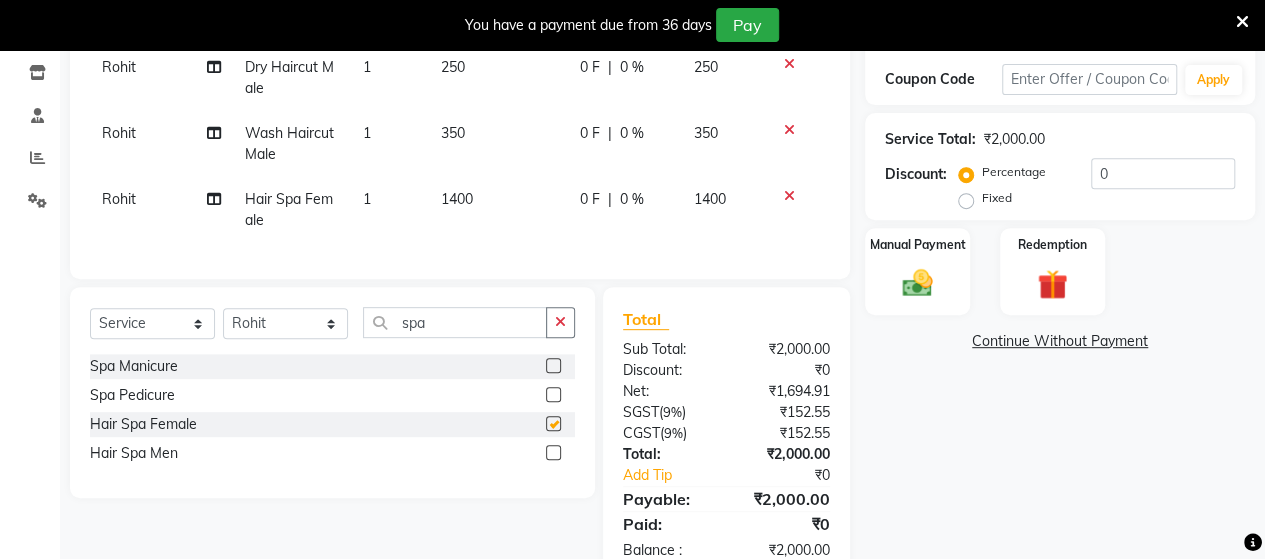 checkbox on "false" 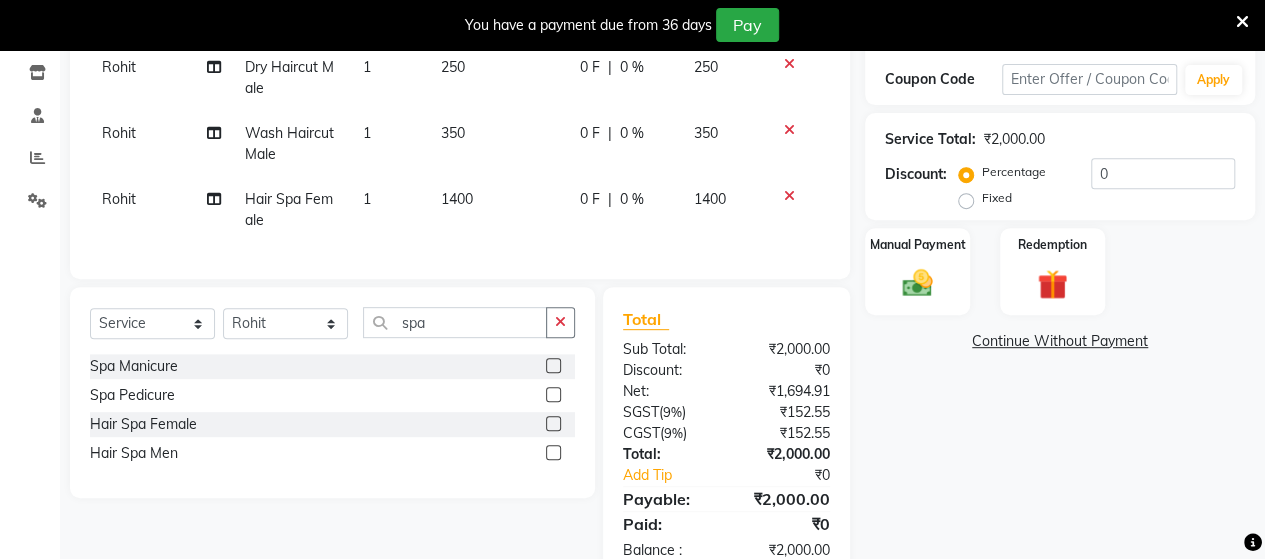 click on "1400" 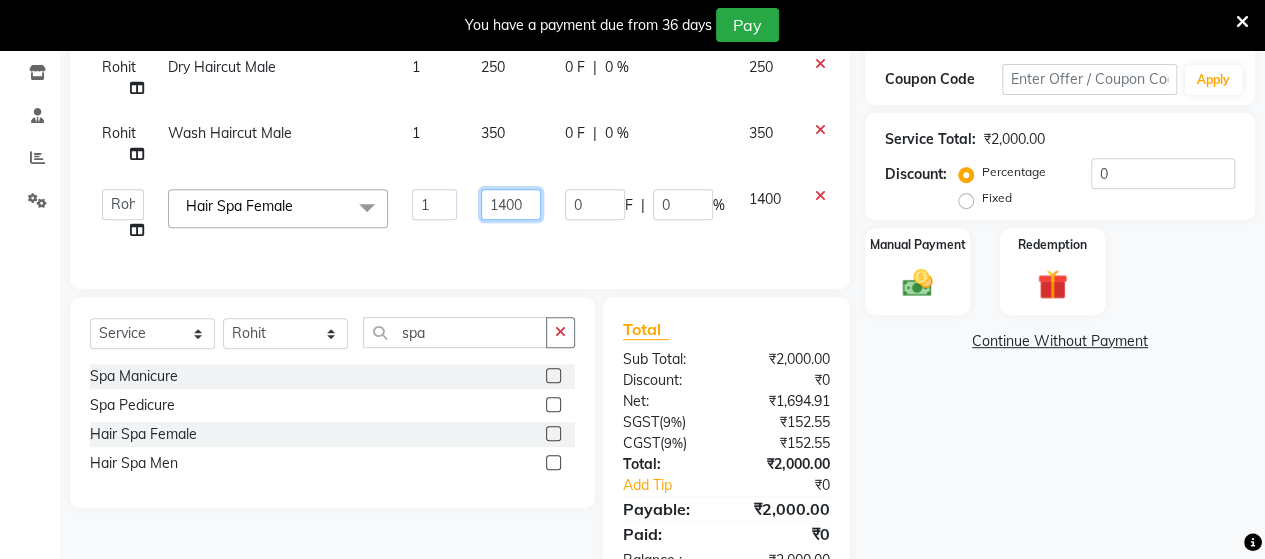 click on "1400" 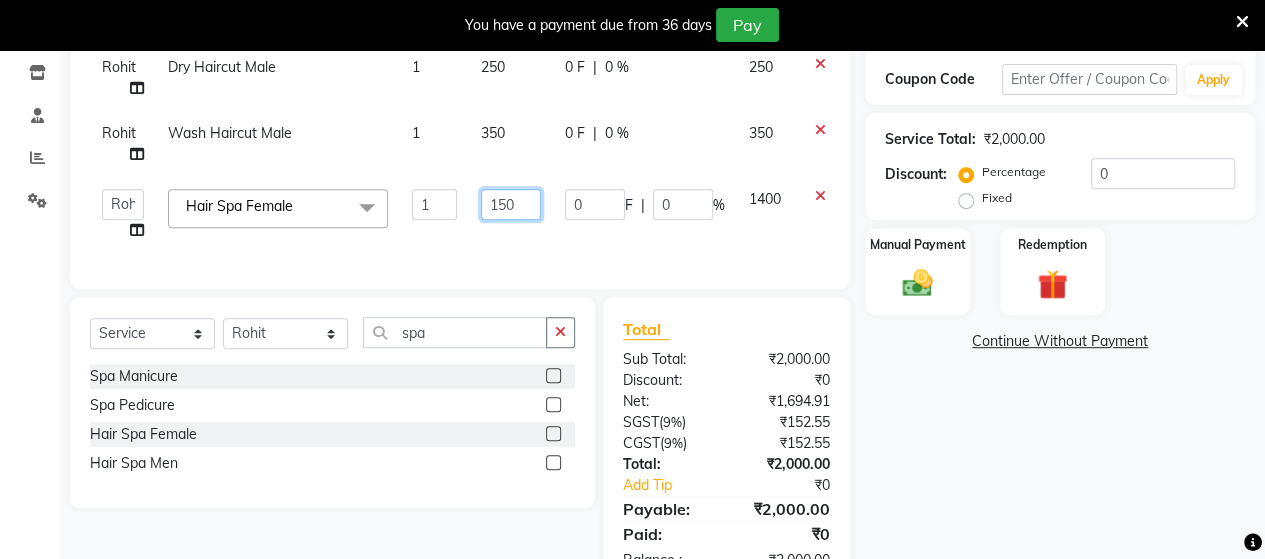 type on "1500" 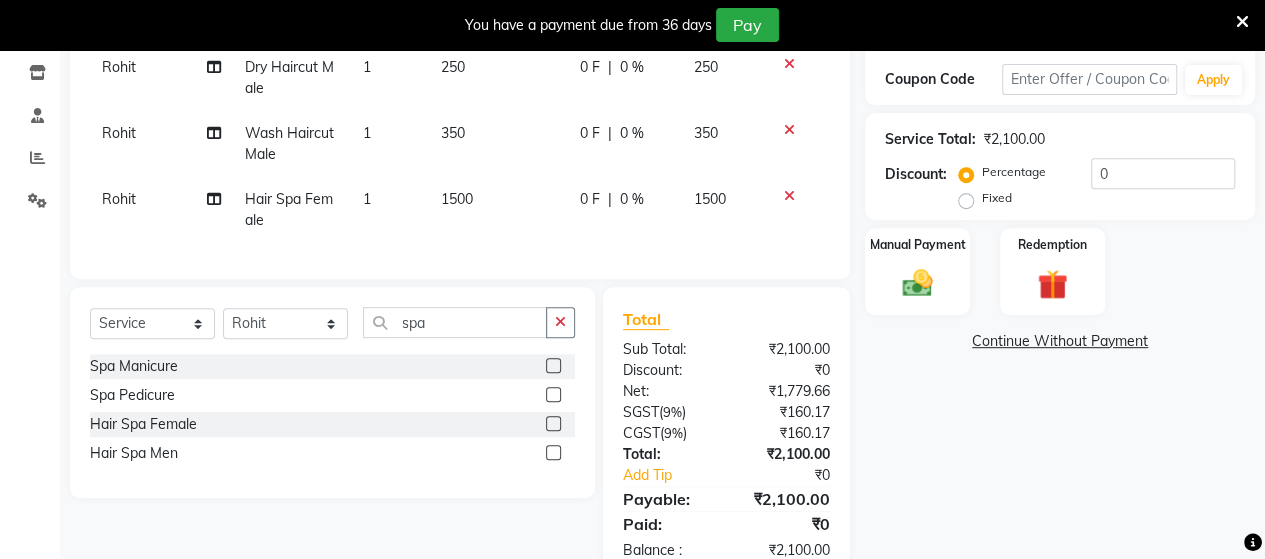 click on "1500" 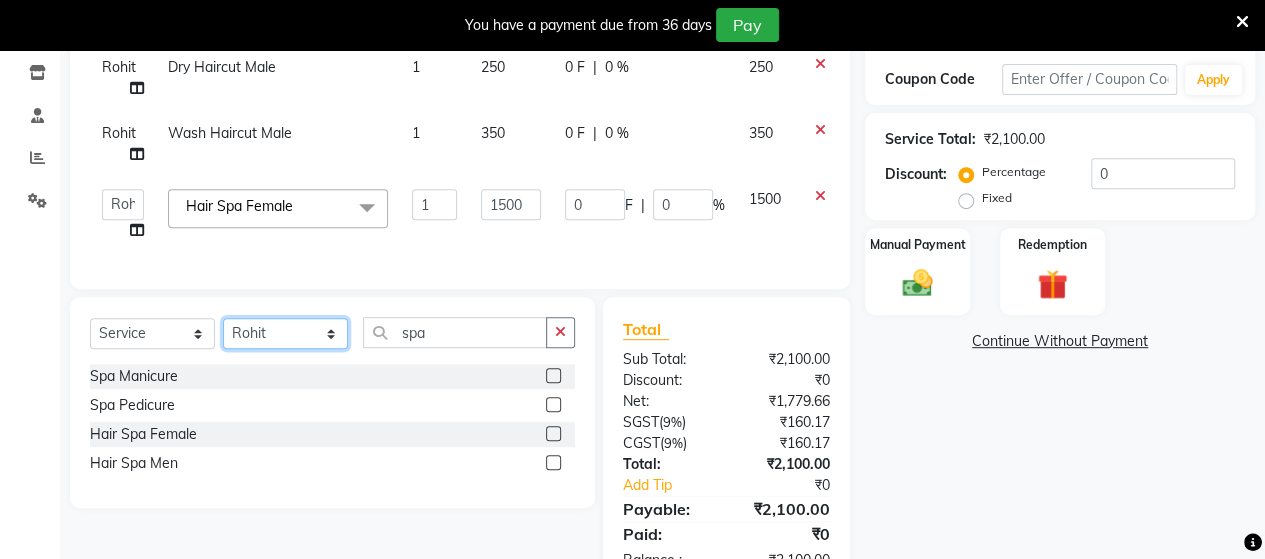 click on "Select Stylist Admin Datta  Jyoti  Krushna  Pratik  RAVI Rohit Rutuja" 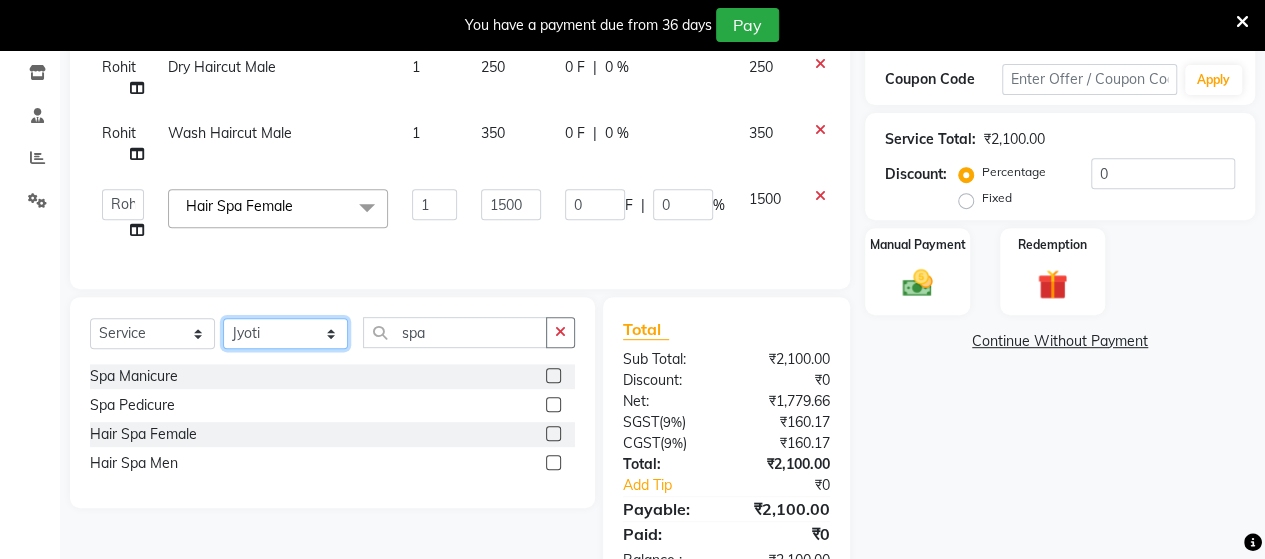click on "Select Stylist Admin Datta  Jyoti  Krushna  Pratik  RAVI Rohit Rutuja" 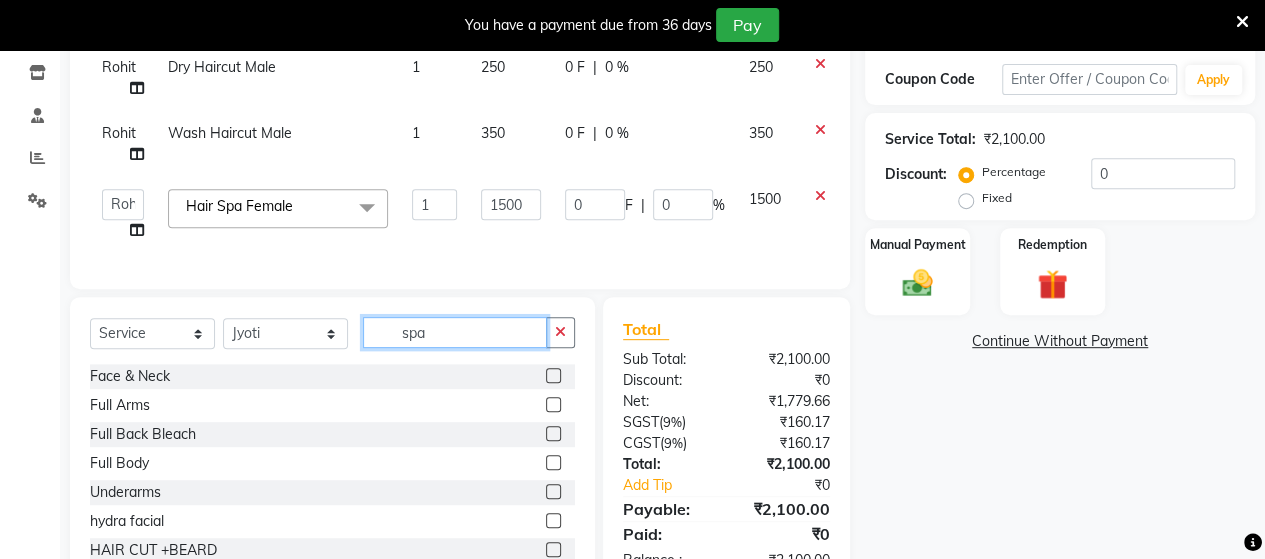 click on "spa" 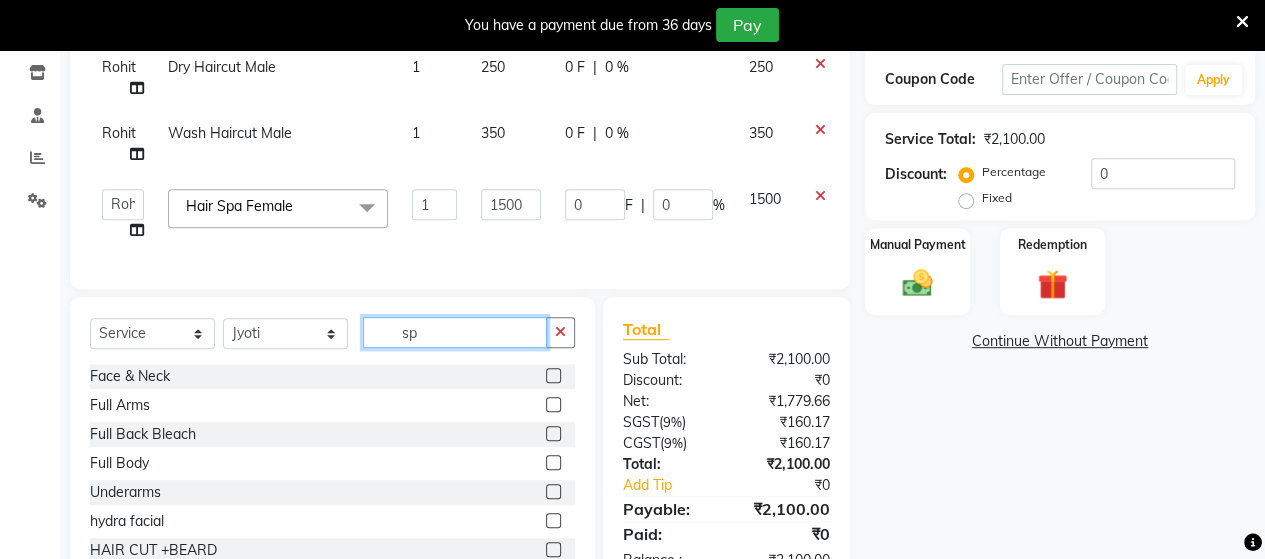 type on "s" 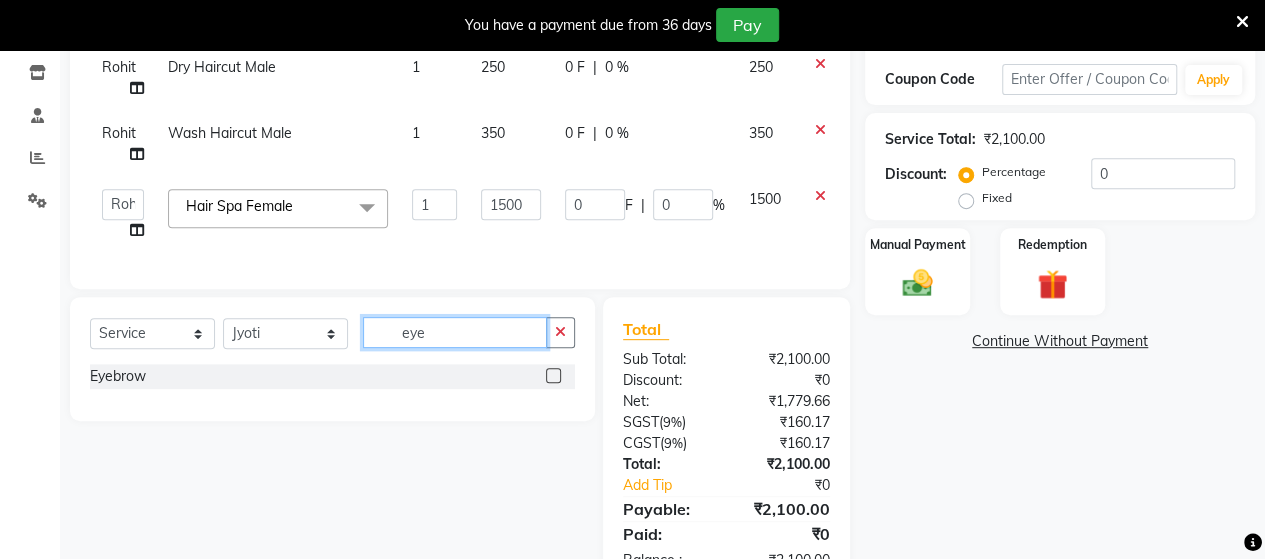 type on "eye" 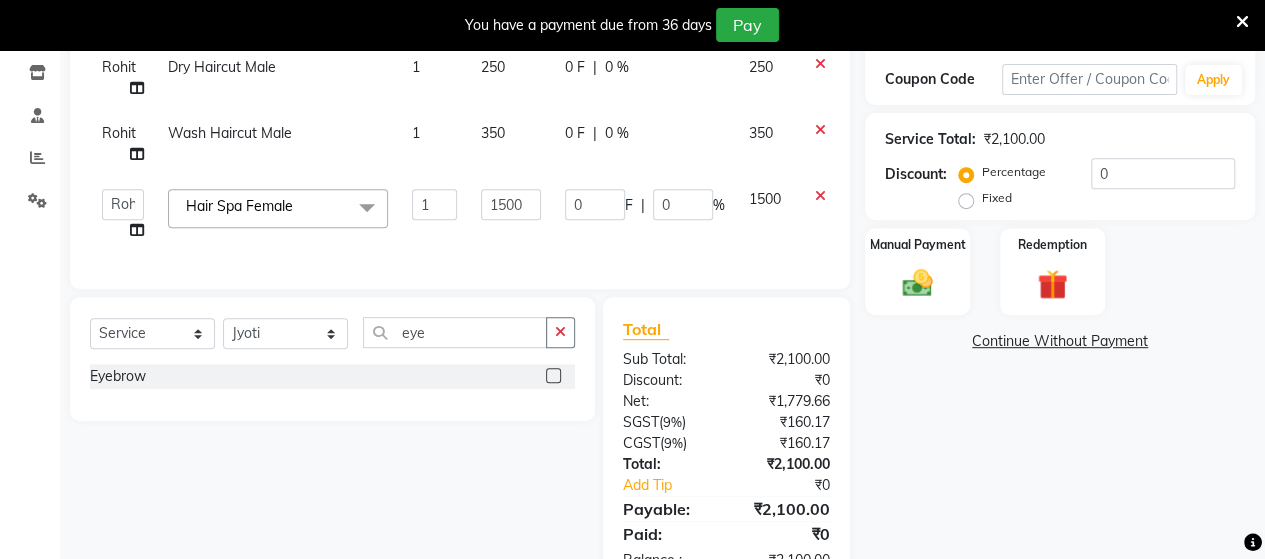 click 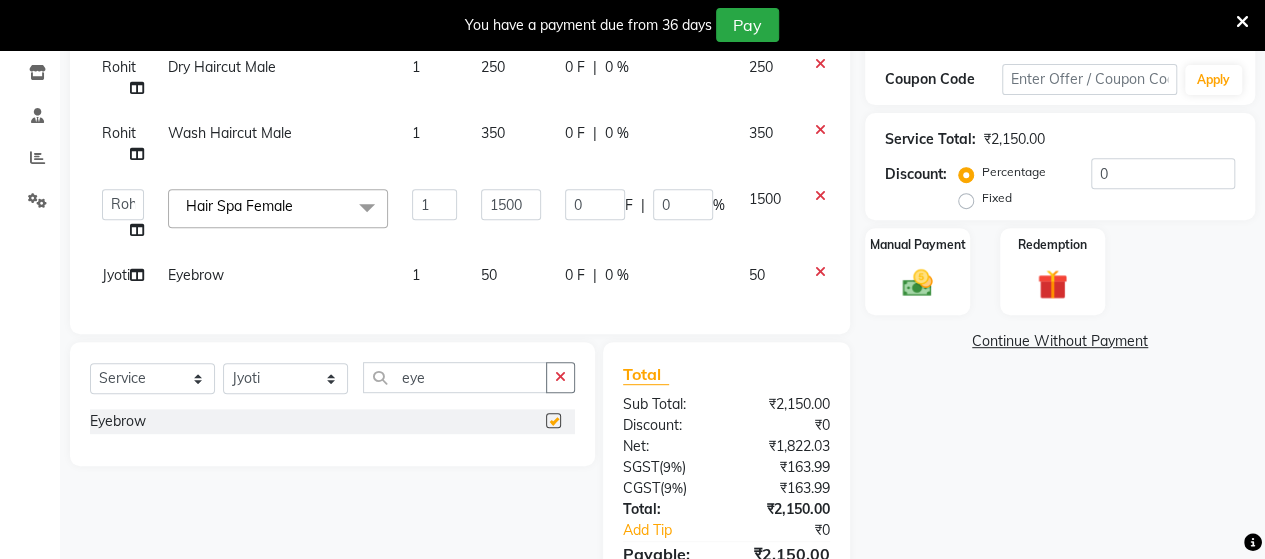 checkbox on "false" 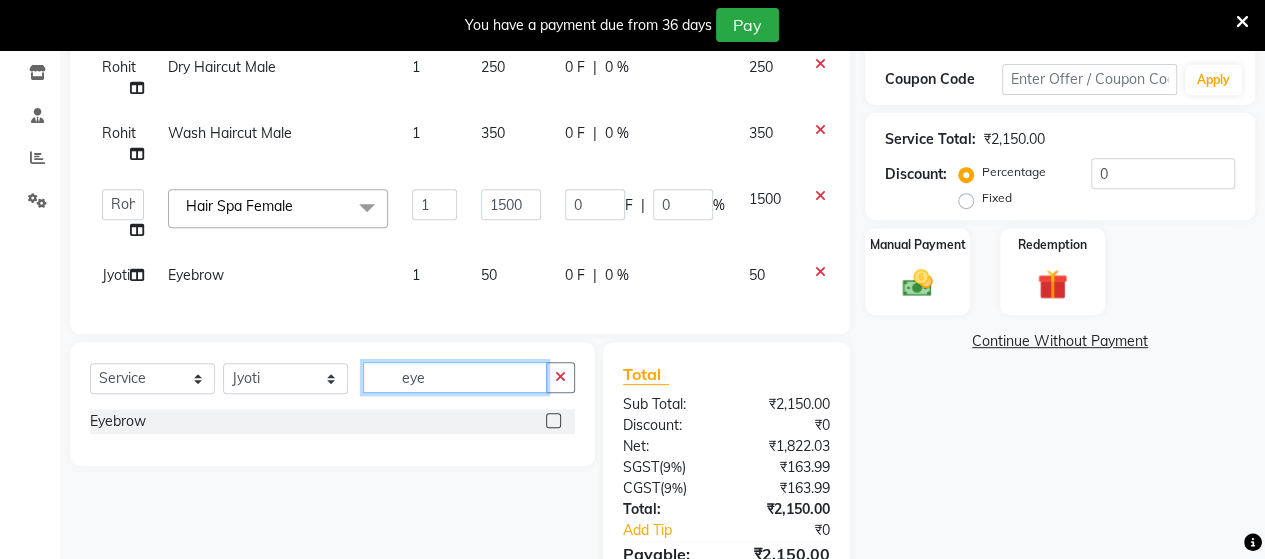 click on "eye" 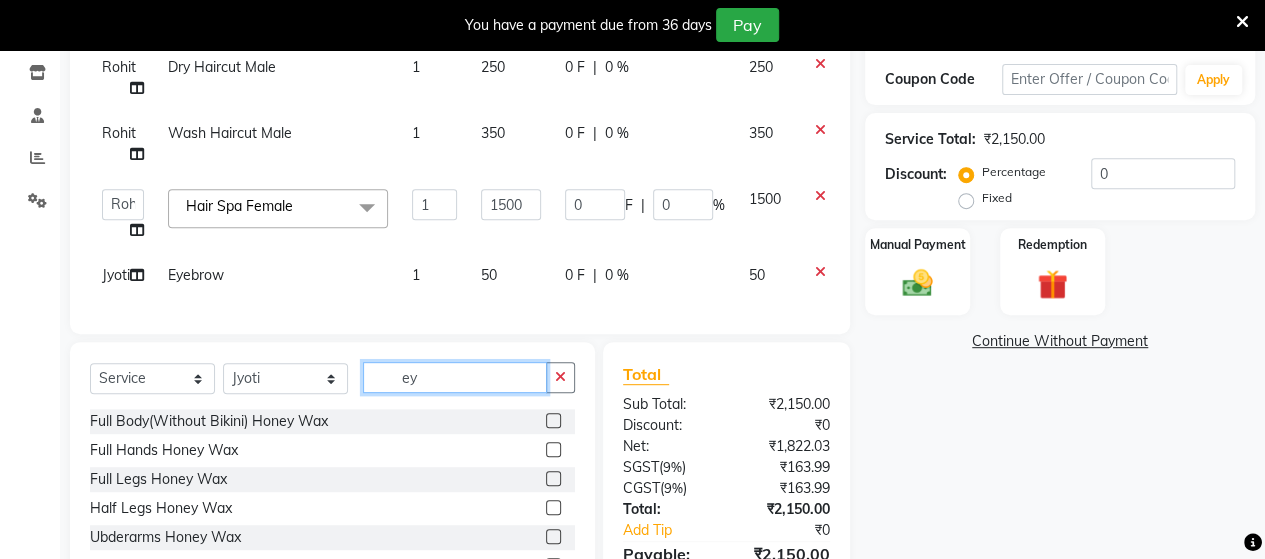 type on "e" 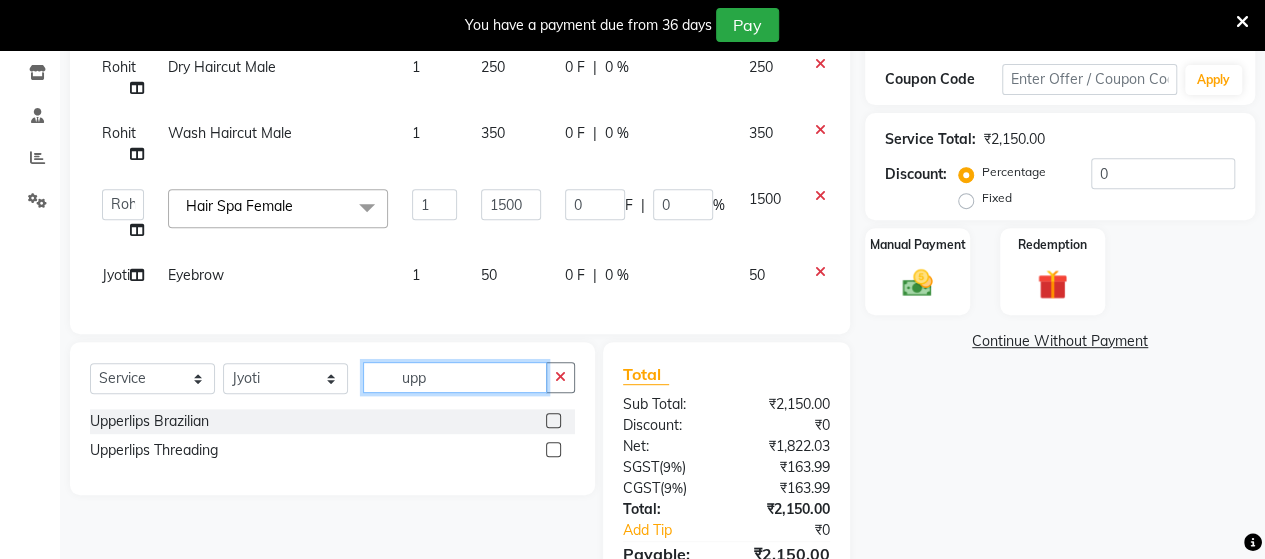 type on "upp" 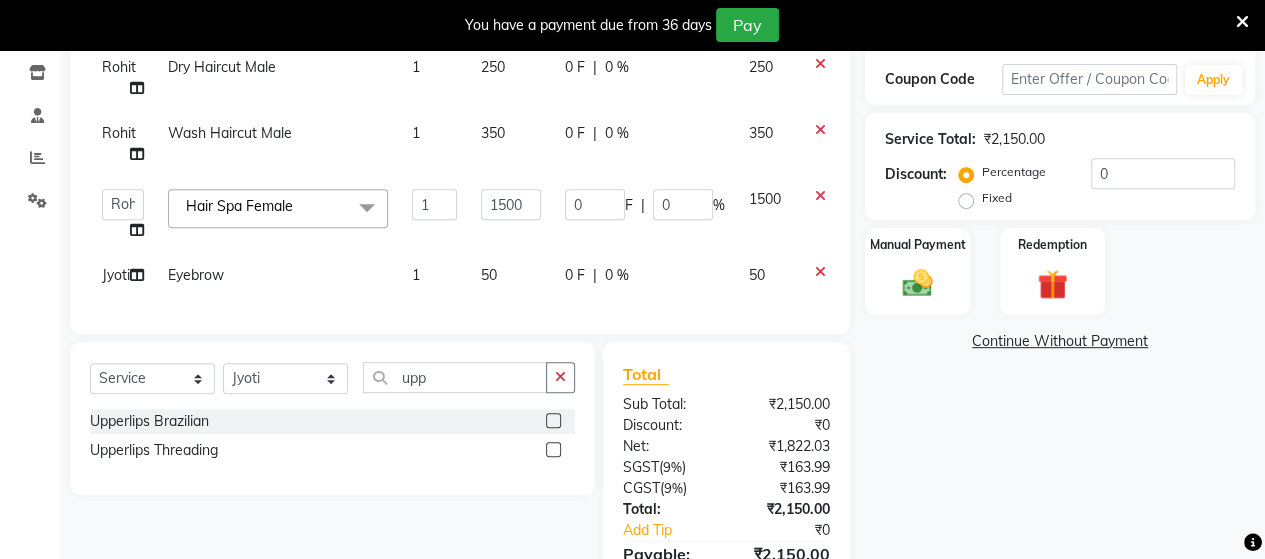 click 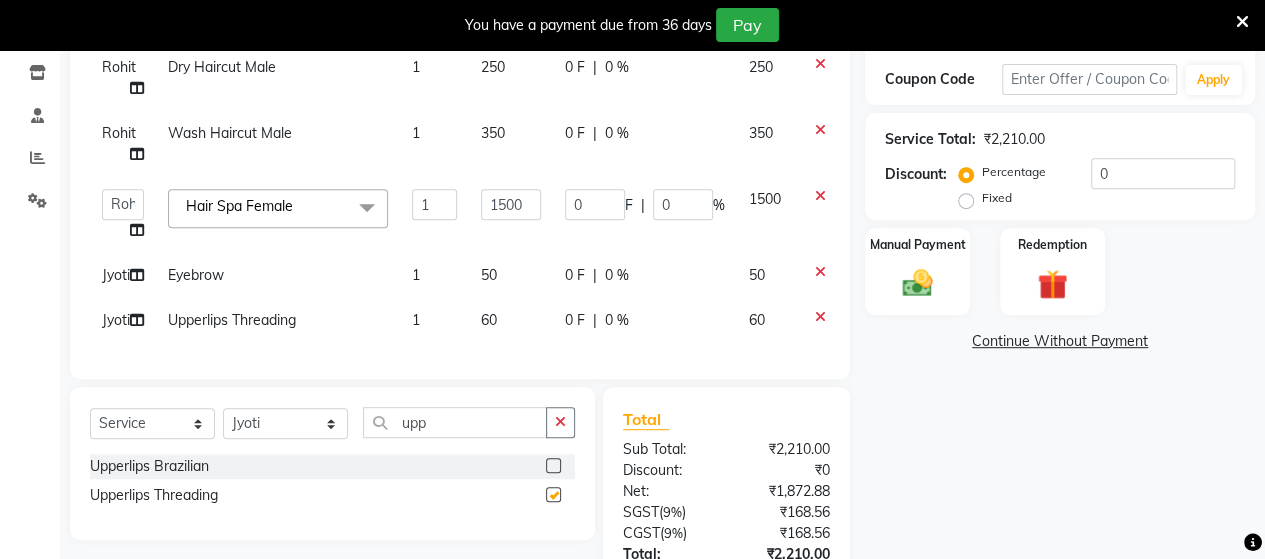 checkbox on "false" 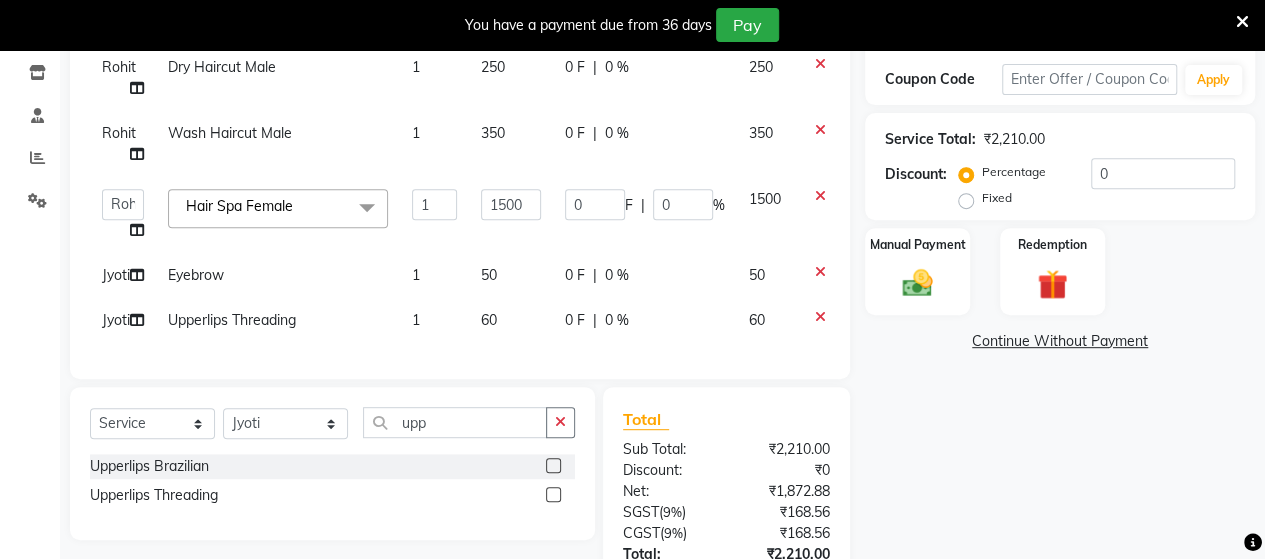 click on "60" 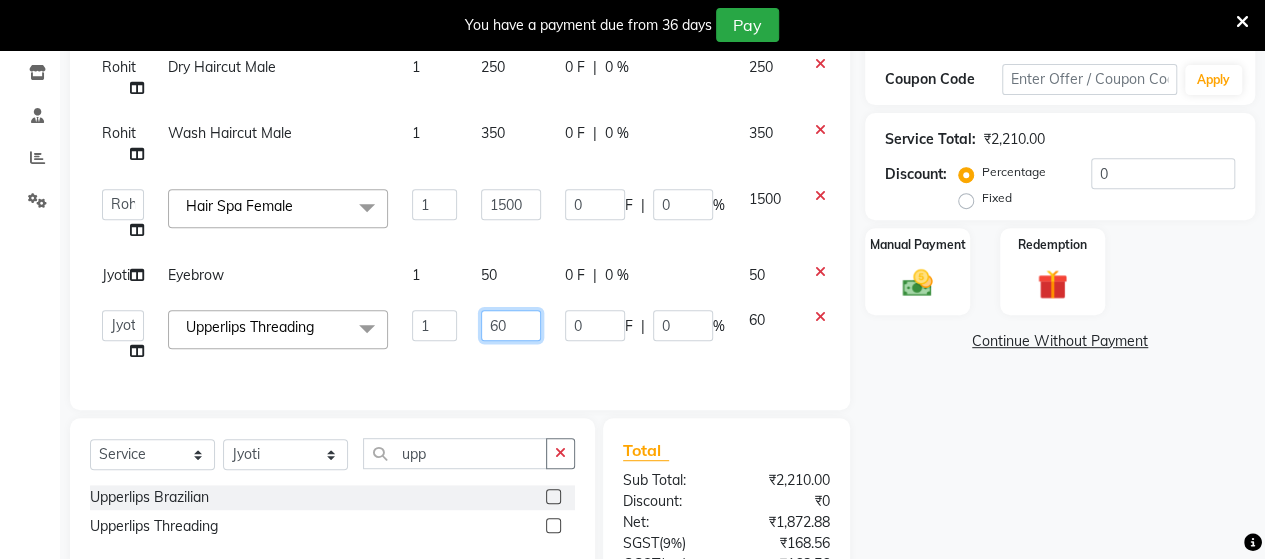 click on "60" 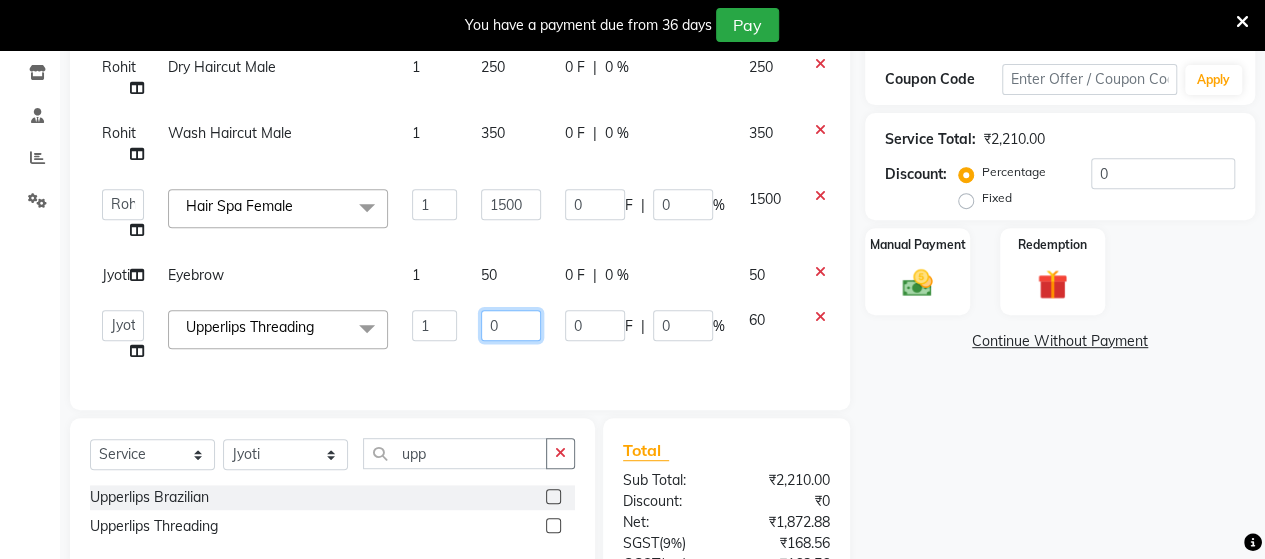 click on "0" 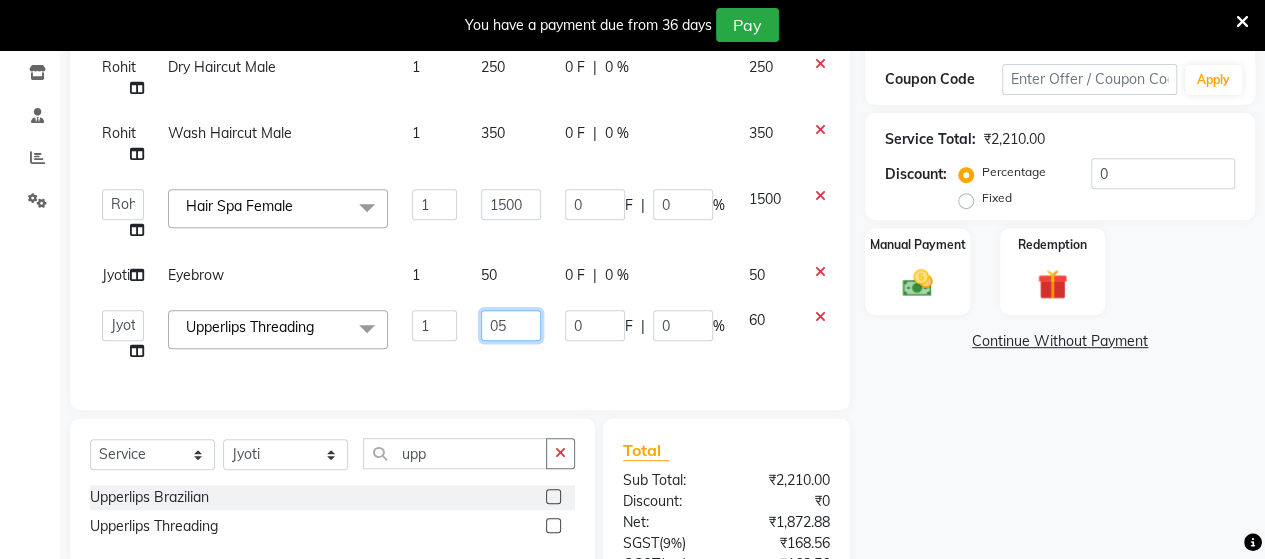 type on "0" 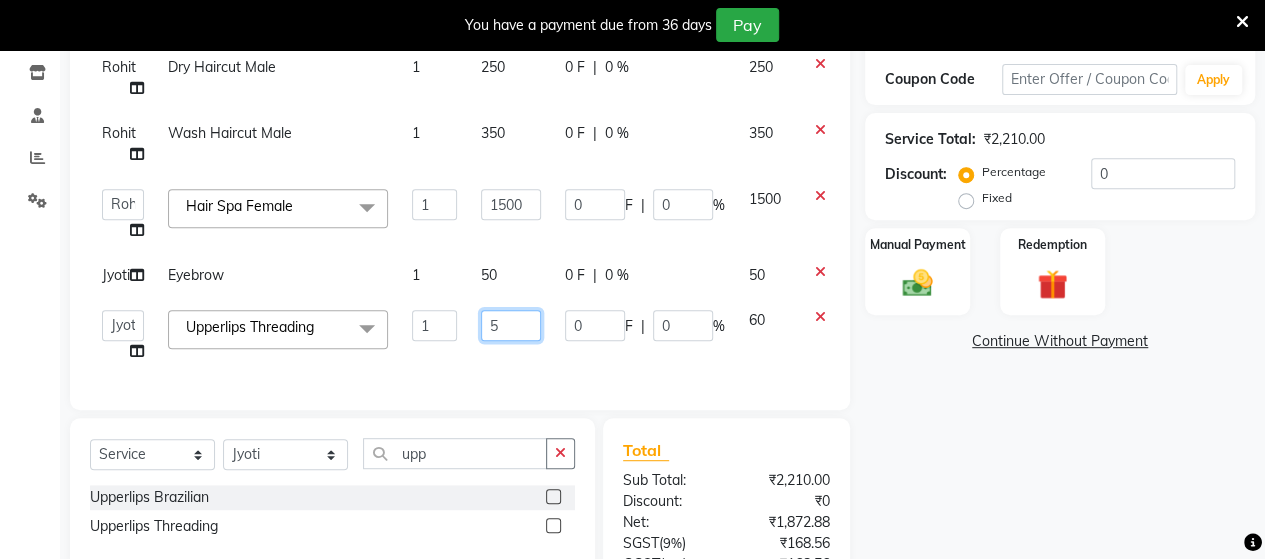 type on "50" 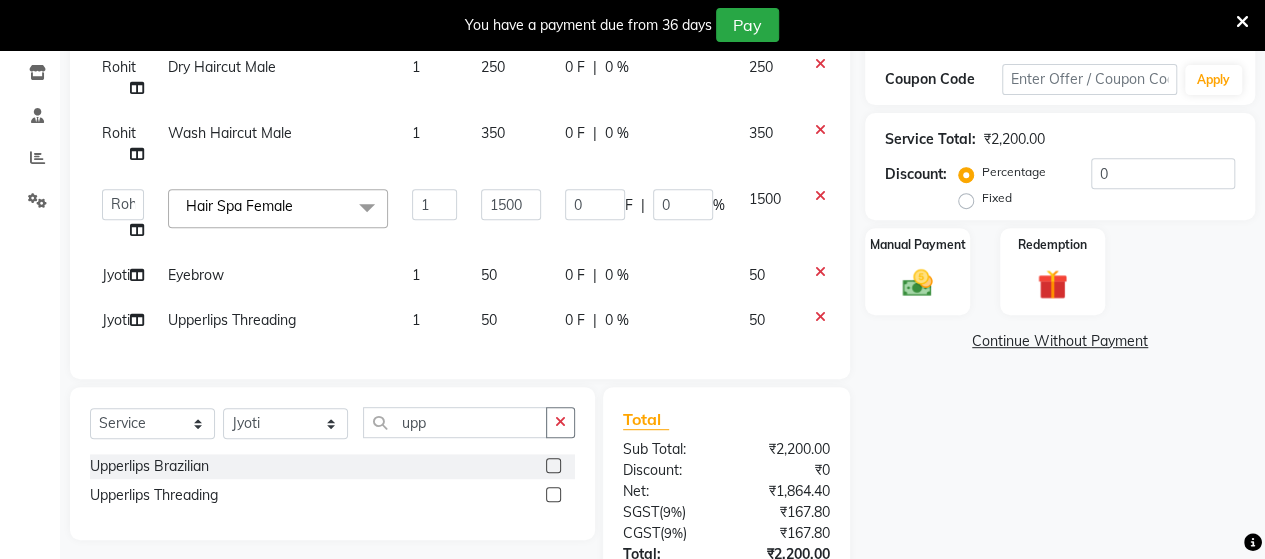 click on "Services Stylist Service Qty Price Disc Total Action [FIRST] Dry Haircut Male  1 250 0 F | 0 % 250 [FIRST] Wash Haircut Male 1 350 0 F | 0 % 350  Admin   [LAST]    [LAST]    [LAST]    [LAST]   [FIRST]   [LAST]   Hair Spa Female&nbsp; x Face & Neck Full Arms Full Back Bleach Full Body Underarms hydra facial  HAIR CUT +BEARD HAIR CUT D TAN FACE D TAN NECK D TAN HAND D TAN FEET Full Body(Without Bikini) Polishing B Wax Upperlips Brazilian Keratin Smoothening Straightening Anti-Tan Cleanup Basic Clean Up O3+ Cleanup Saree Draping Cheryals Luxuzry Facial O3+ Facial Crown Highlights Global Color Men Global Color Women Global Fashion Shade Global Highlights Root Tuch Up Global color Boy Hair Cut Dry Haircut Female Female Hair Cut & BD Girl Hair Cut Hair-set Shaving Wash Haircut Female Wash Haircut Male Dry Haircut Male  Ironing Tong Basic Manicure Basic Pedicure Spa Manicure Spa Pedicure Full Body(Without Bikini) Honey Wax Full Hands Honey Wax Full Legs Honey Wax Half Legs Honey Wax Ubderarms Honey Wax Bridal Makeup 1" 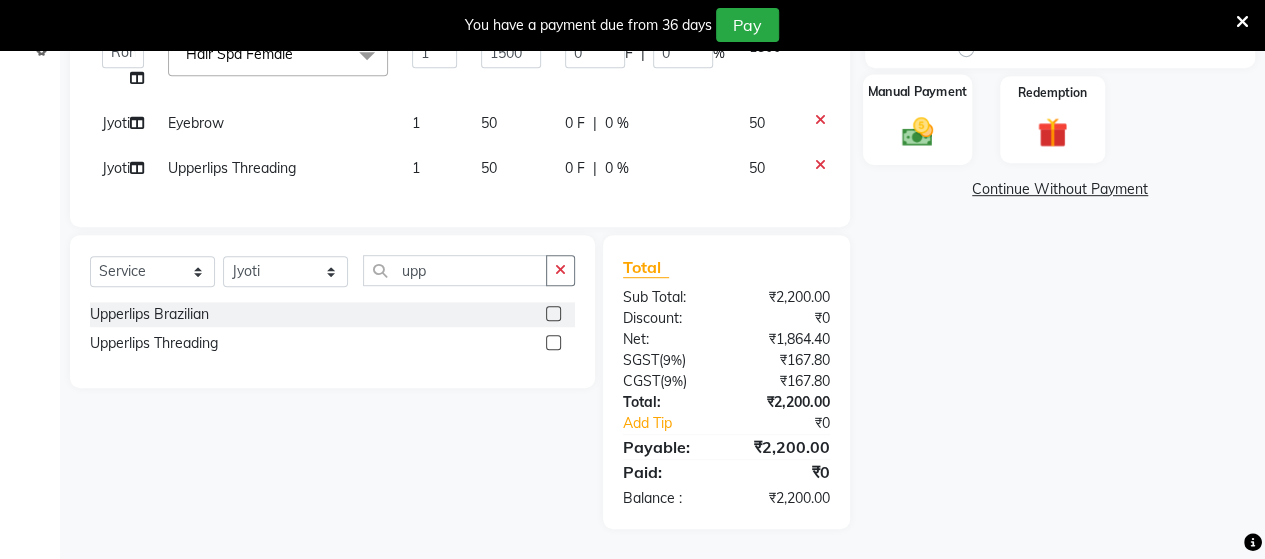 click 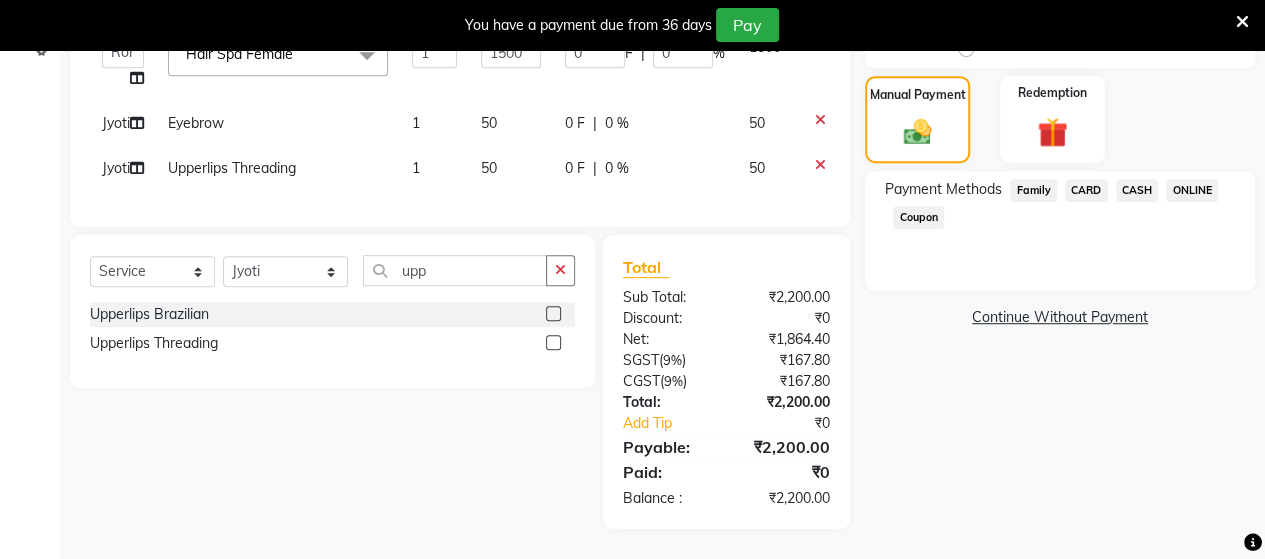 click on "ONLINE" 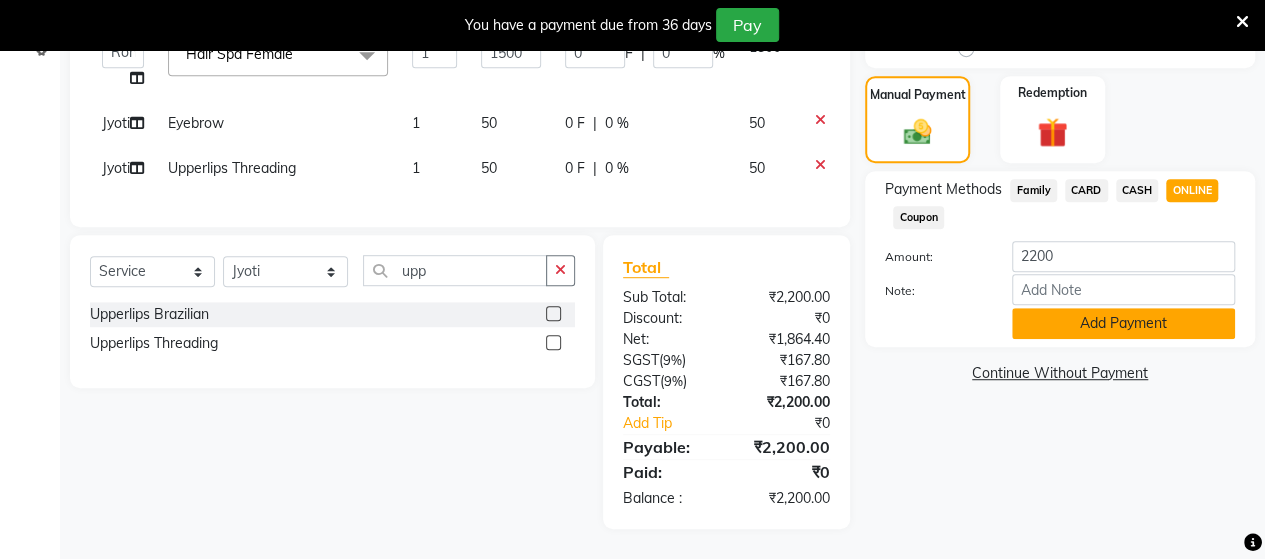 click on "Add Payment" 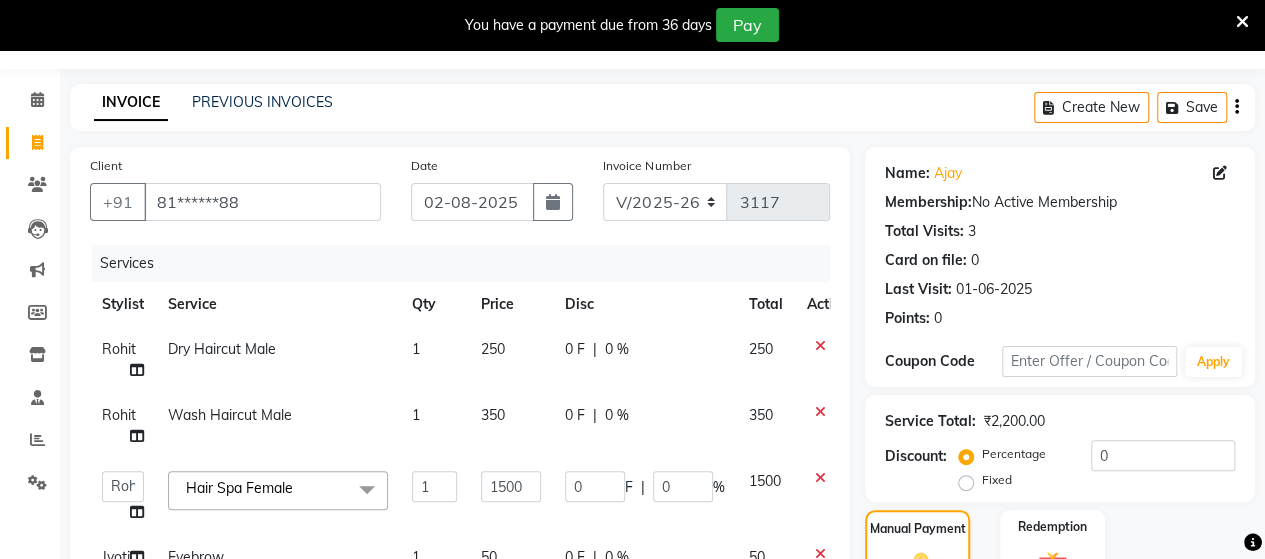 scroll, scrollTop: 583, scrollLeft: 0, axis: vertical 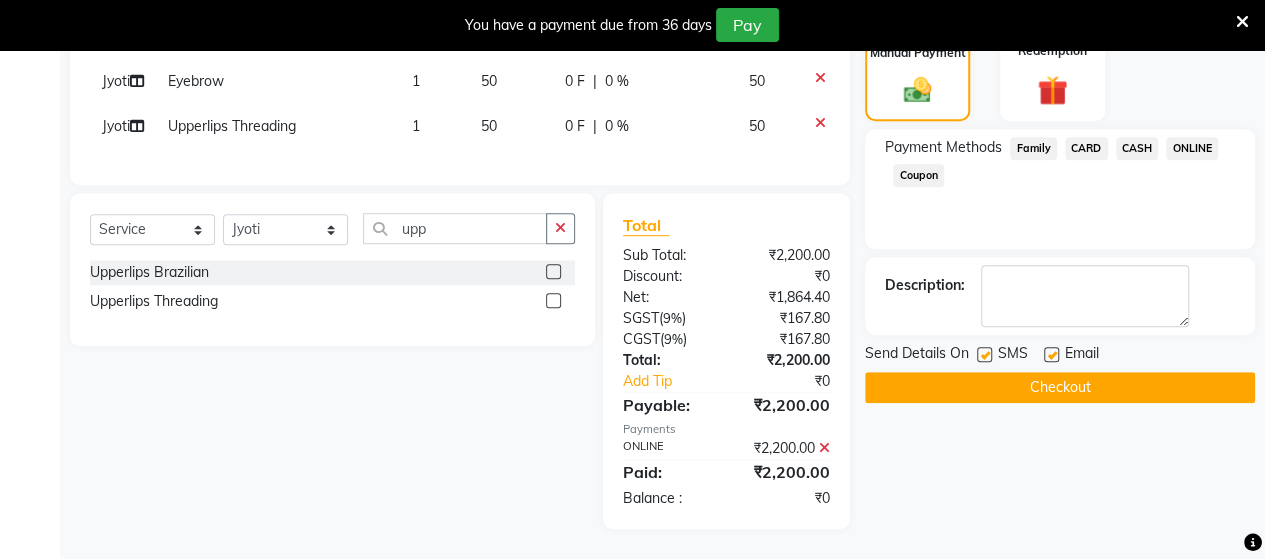click on "Checkout" 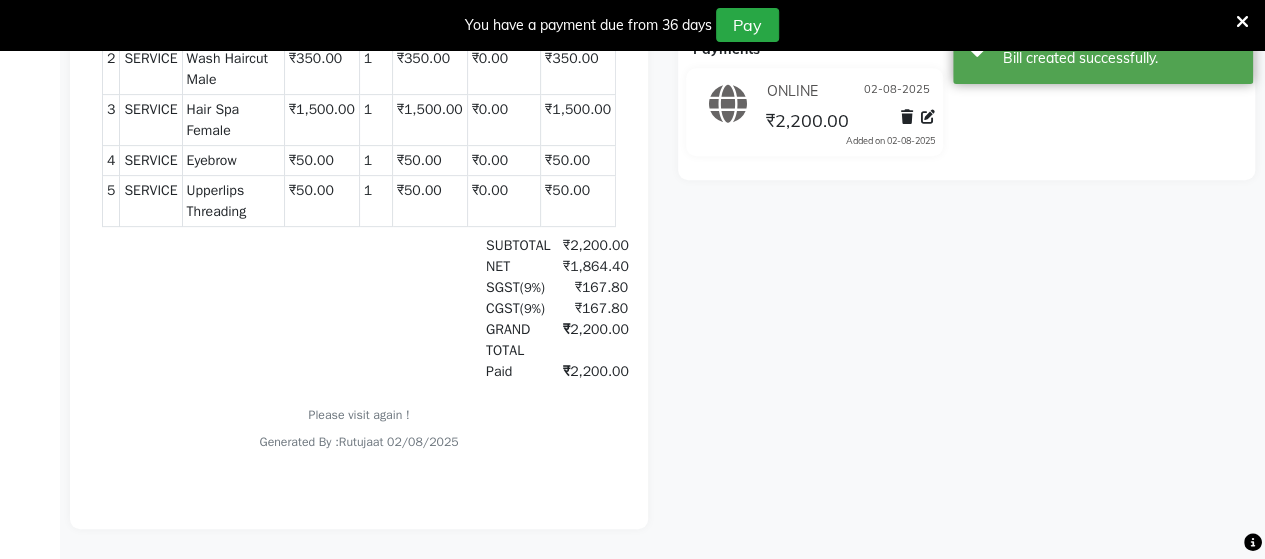 scroll, scrollTop: 0, scrollLeft: 0, axis: both 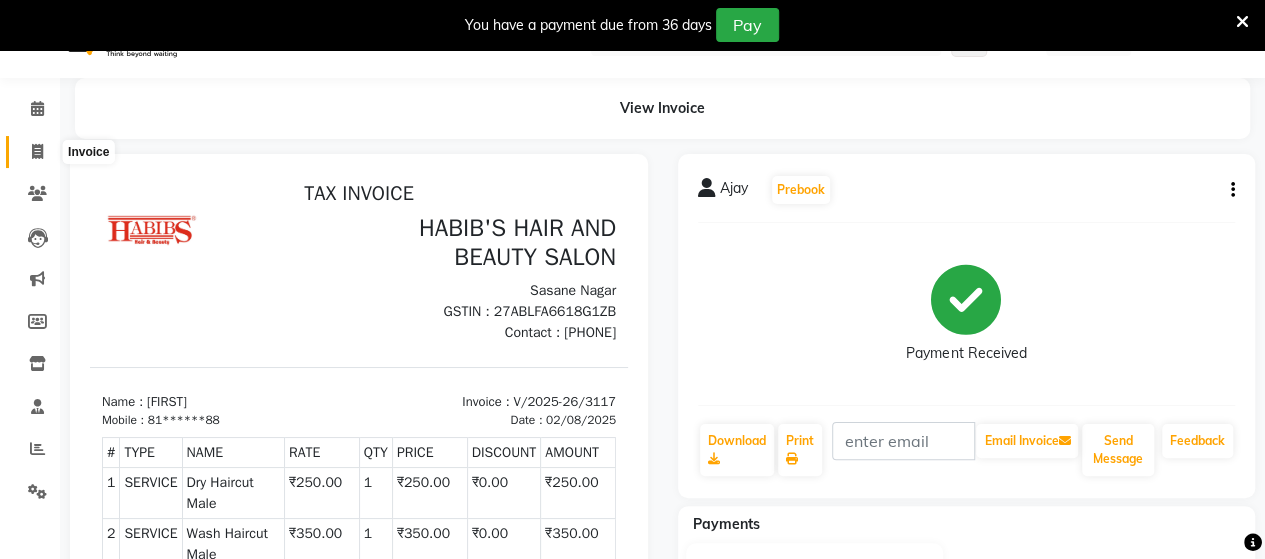 click 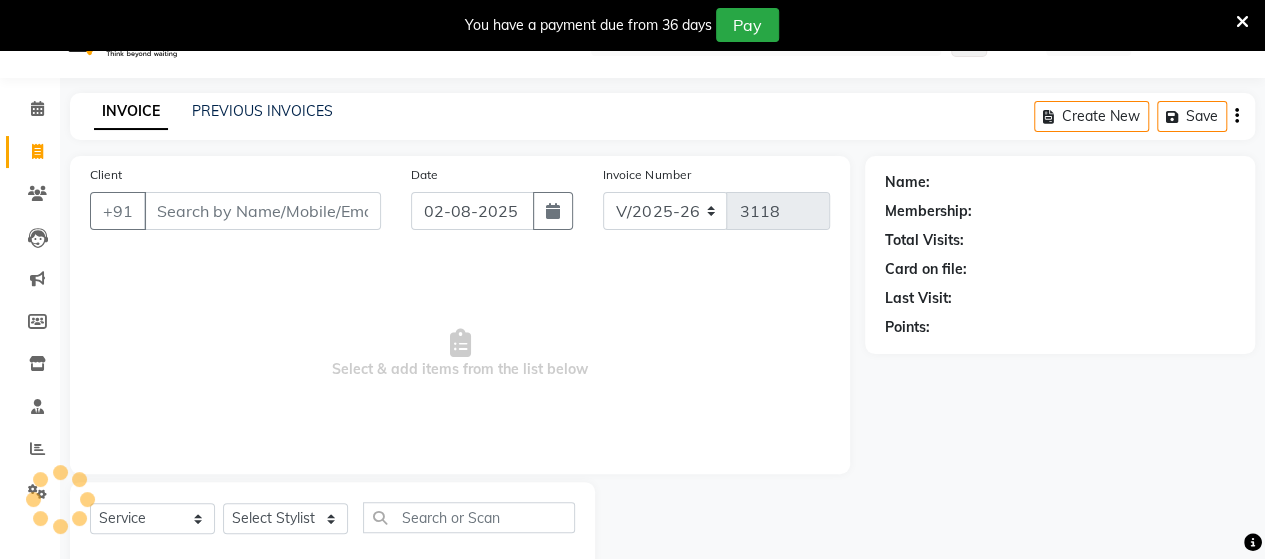 scroll, scrollTop: 90, scrollLeft: 0, axis: vertical 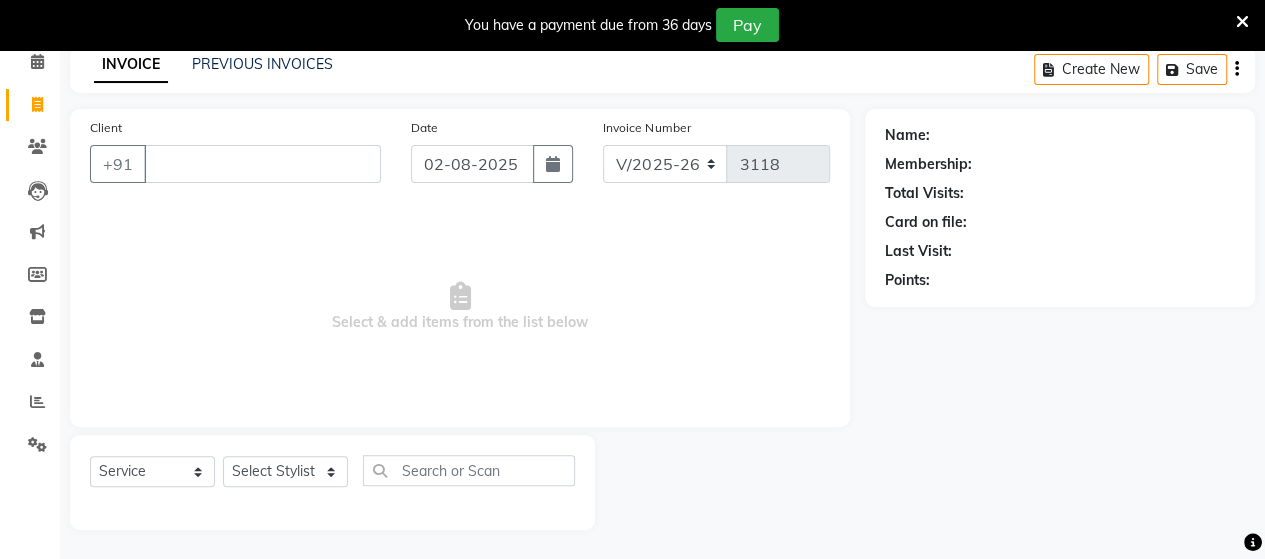 type 